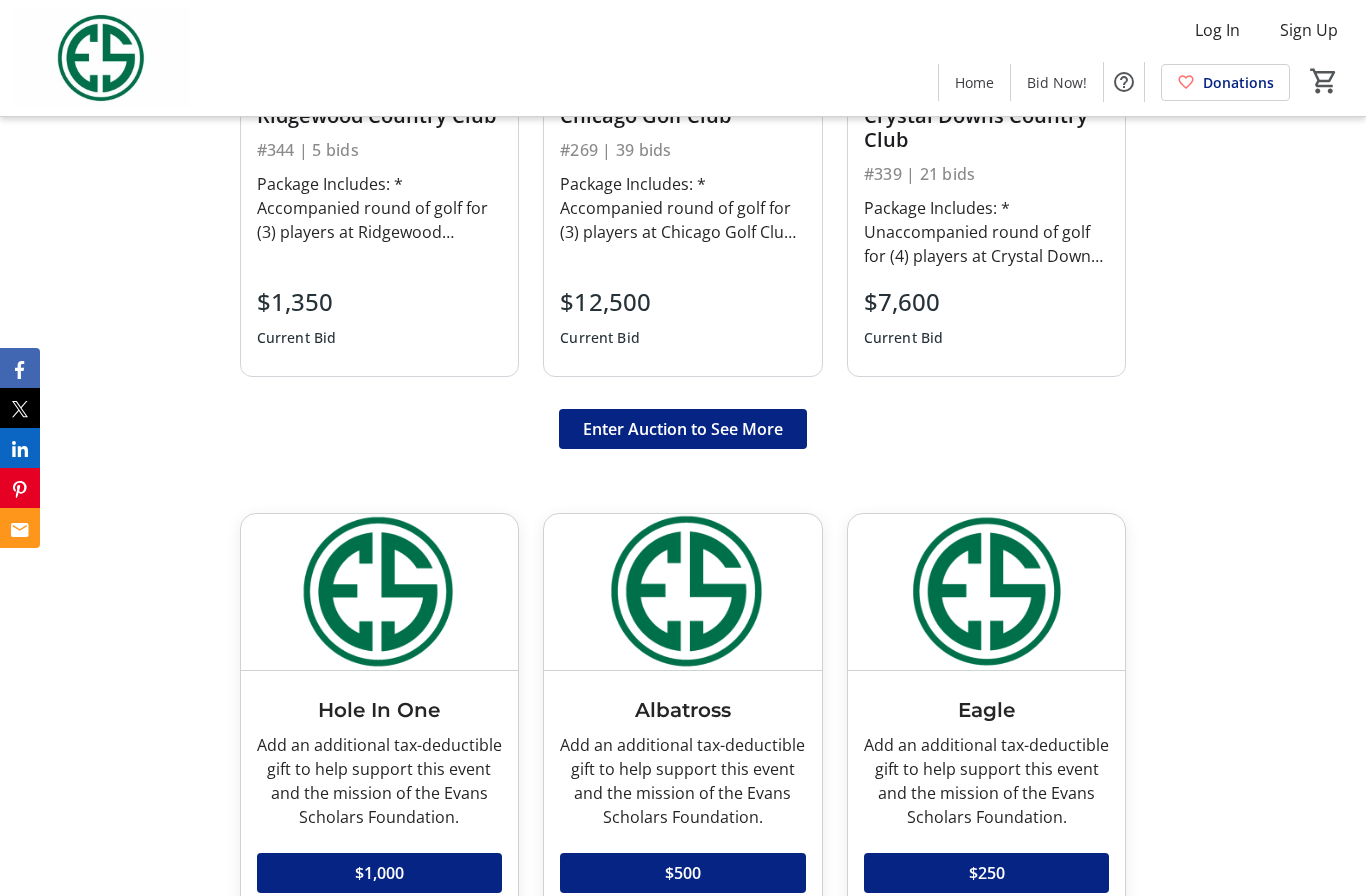scroll, scrollTop: 1606, scrollLeft: 0, axis: vertical 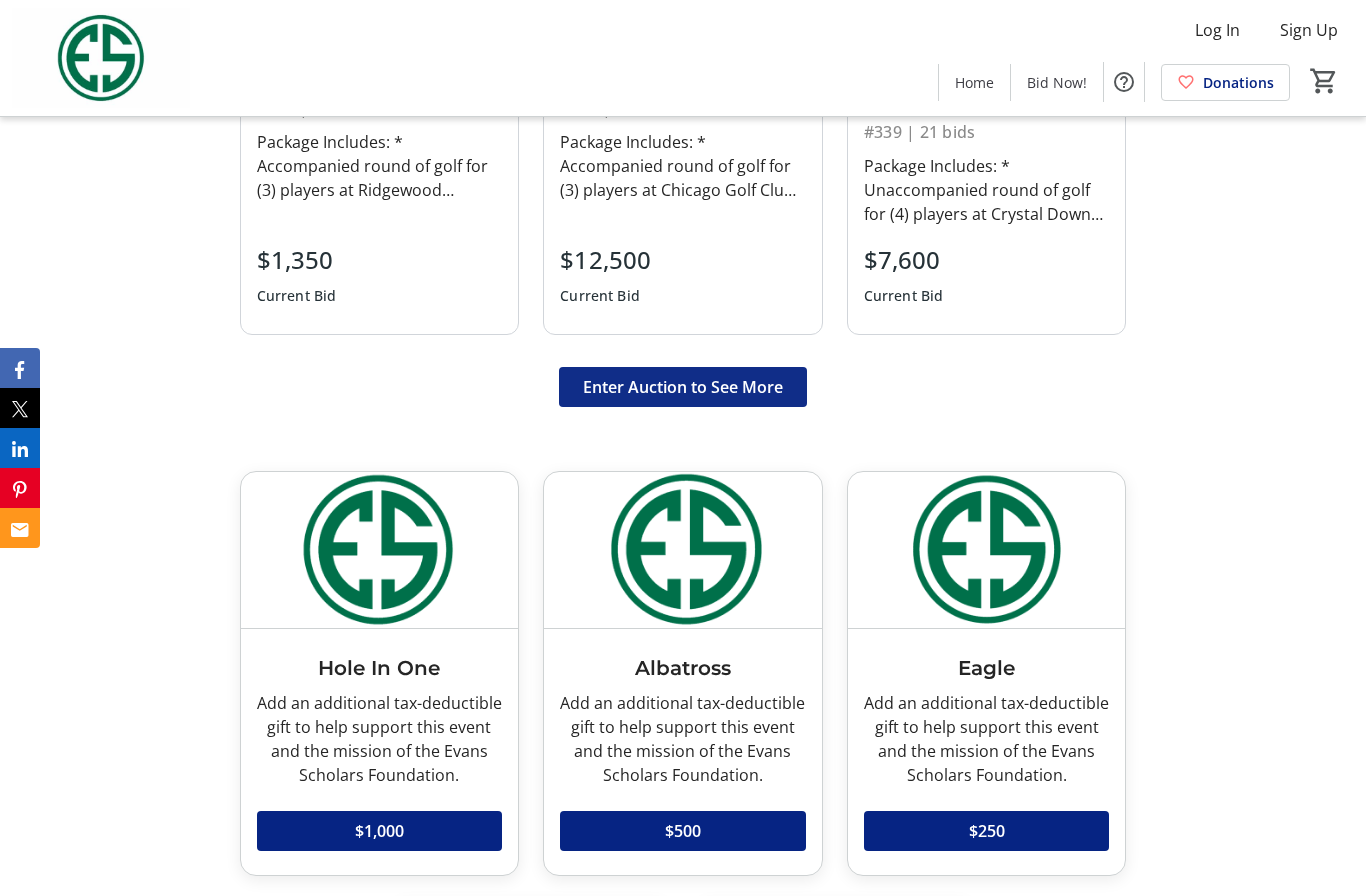 click on "Enter Auction to See More" at bounding box center [683, 387] 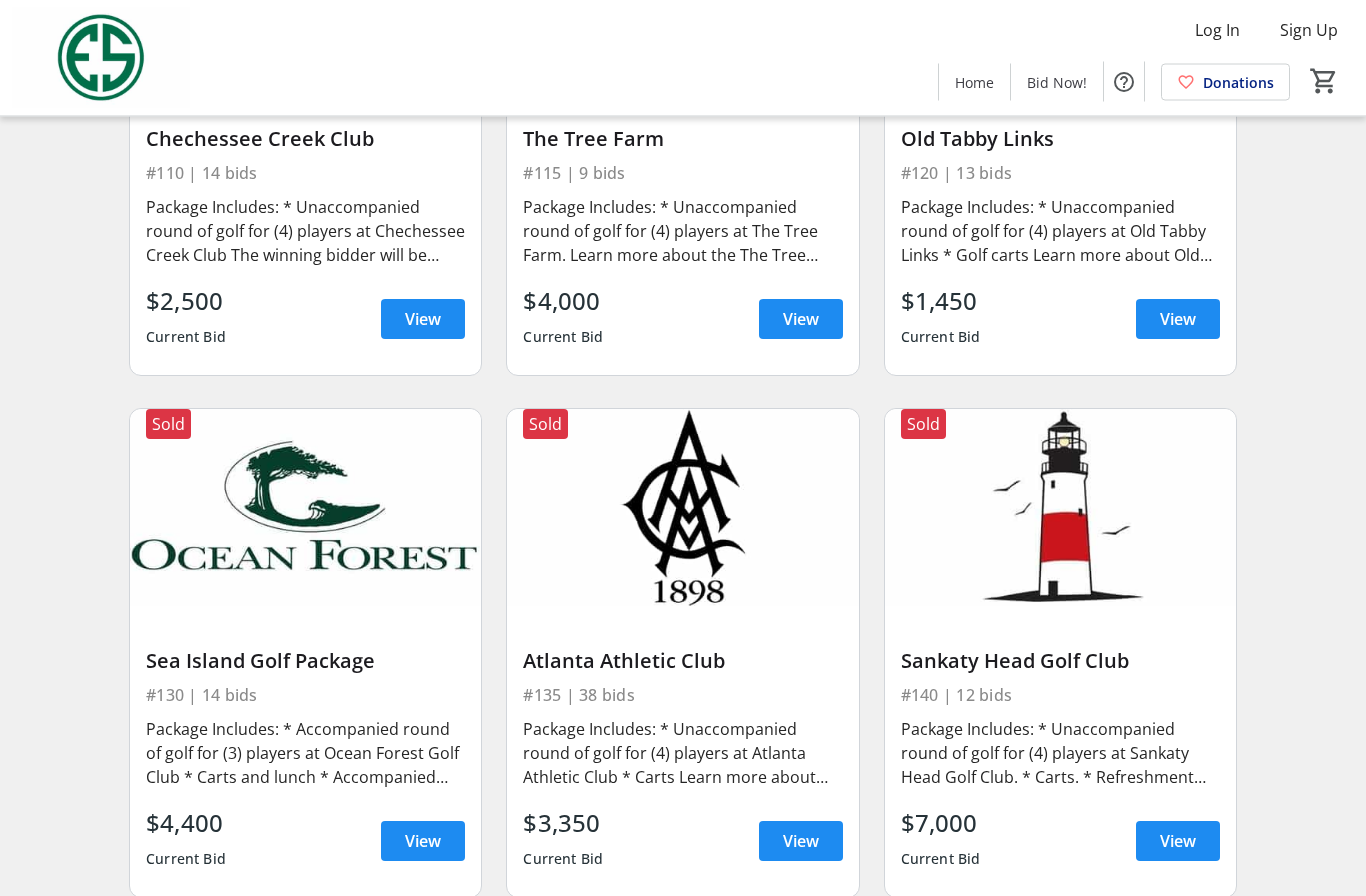scroll, scrollTop: 2495, scrollLeft: 0, axis: vertical 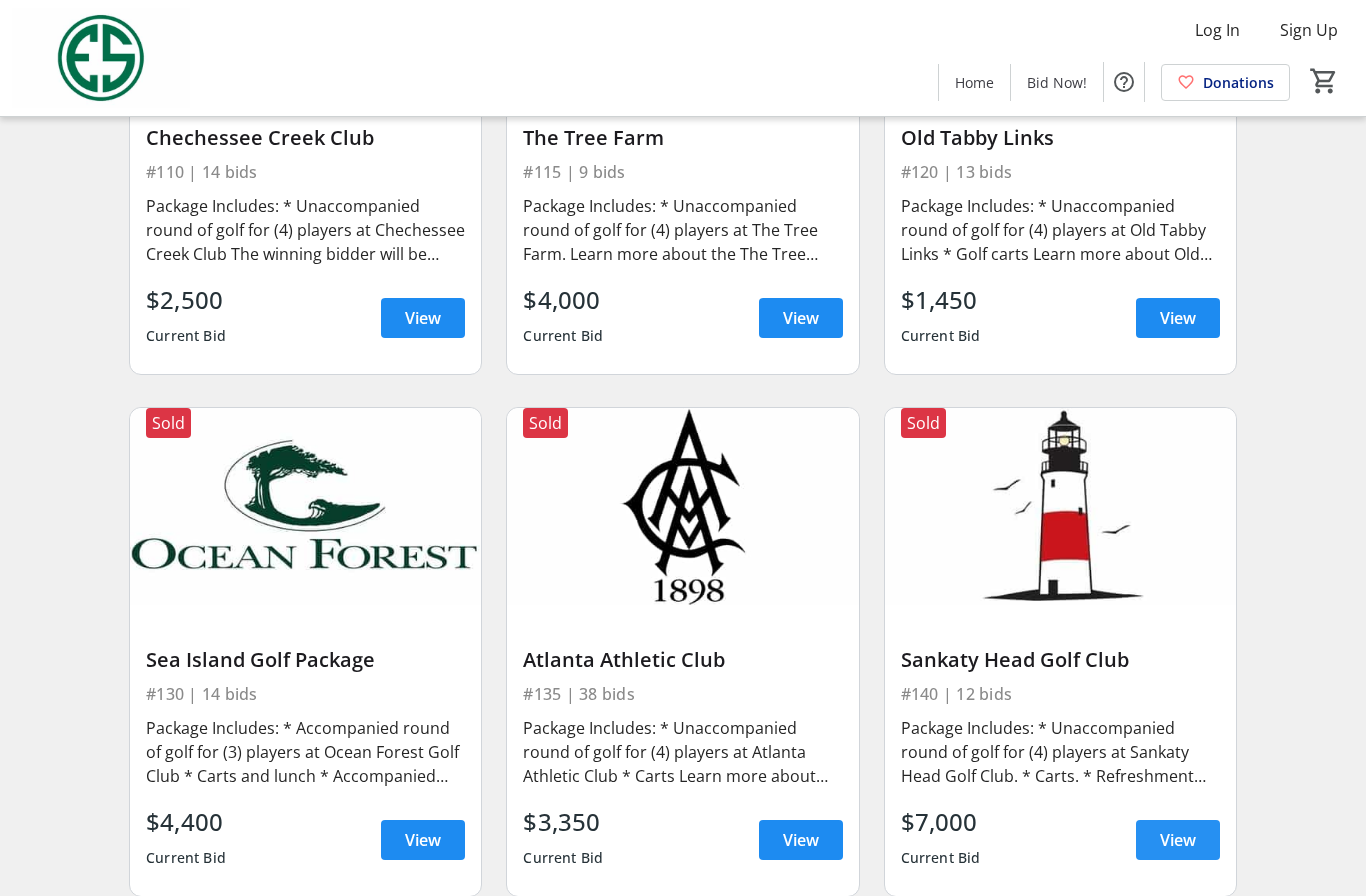 click on "View" at bounding box center [1178, 840] 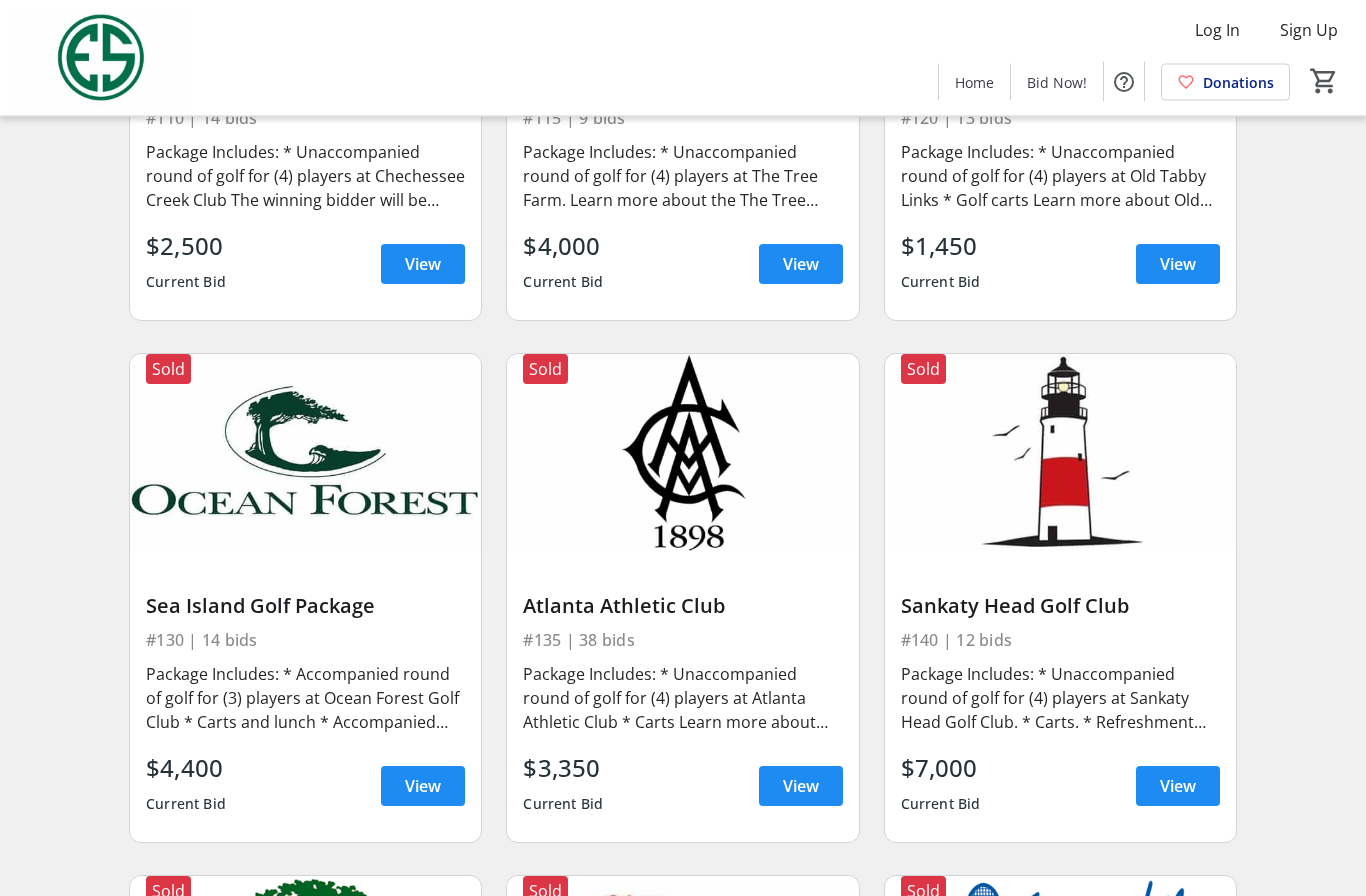scroll, scrollTop: 2550, scrollLeft: 0, axis: vertical 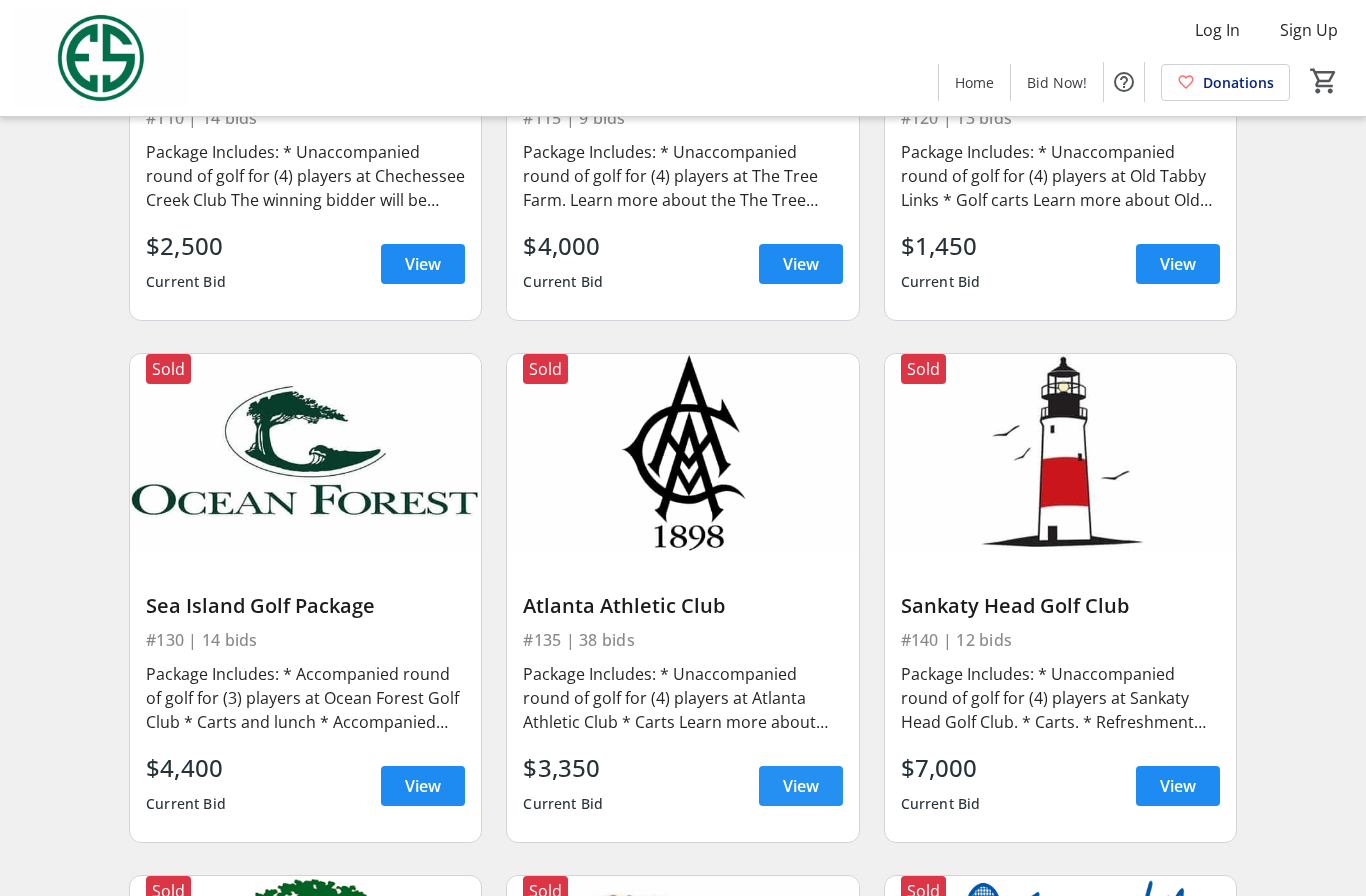 click on "View" at bounding box center [801, 786] 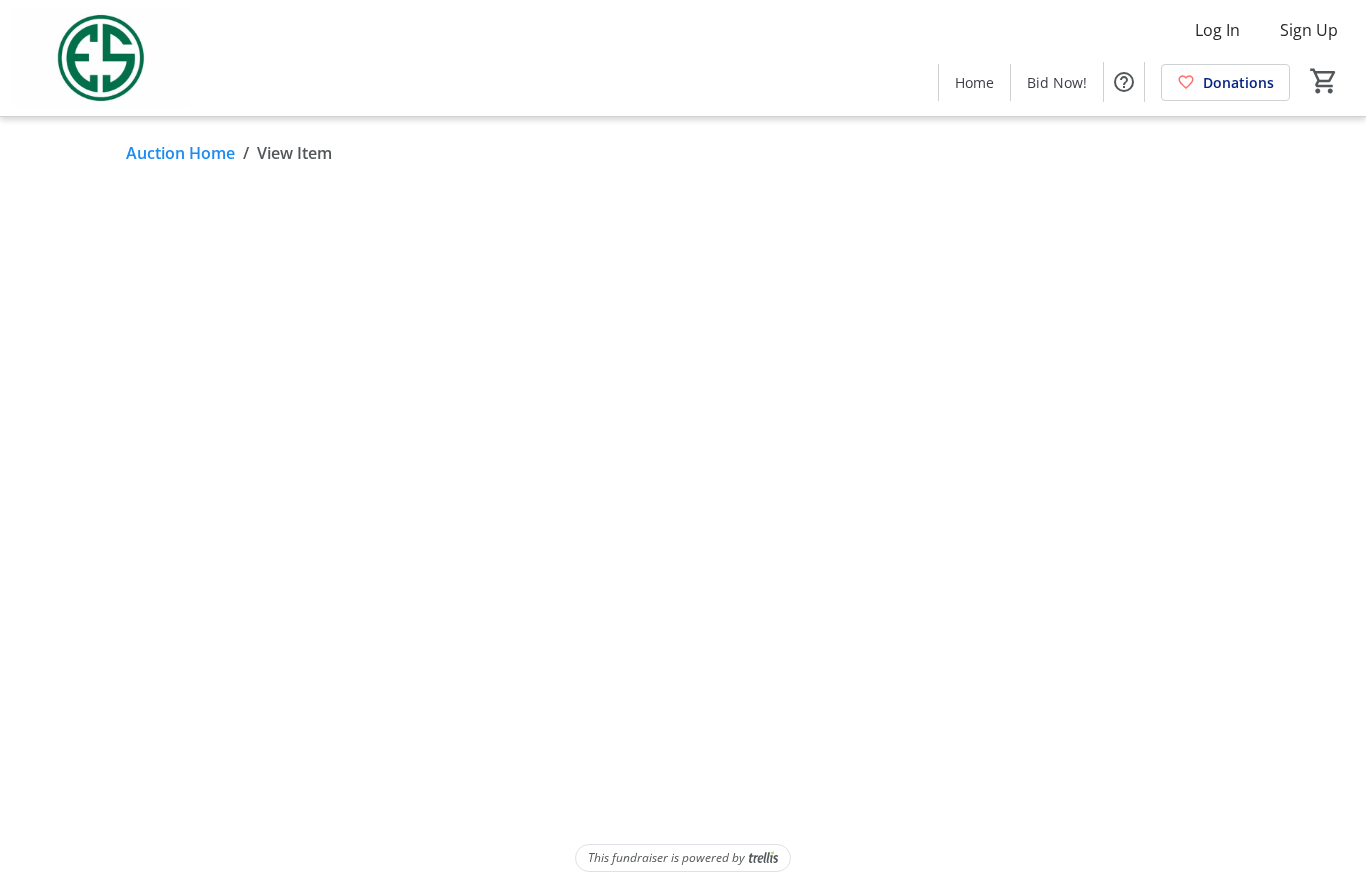scroll, scrollTop: 82, scrollLeft: 0, axis: vertical 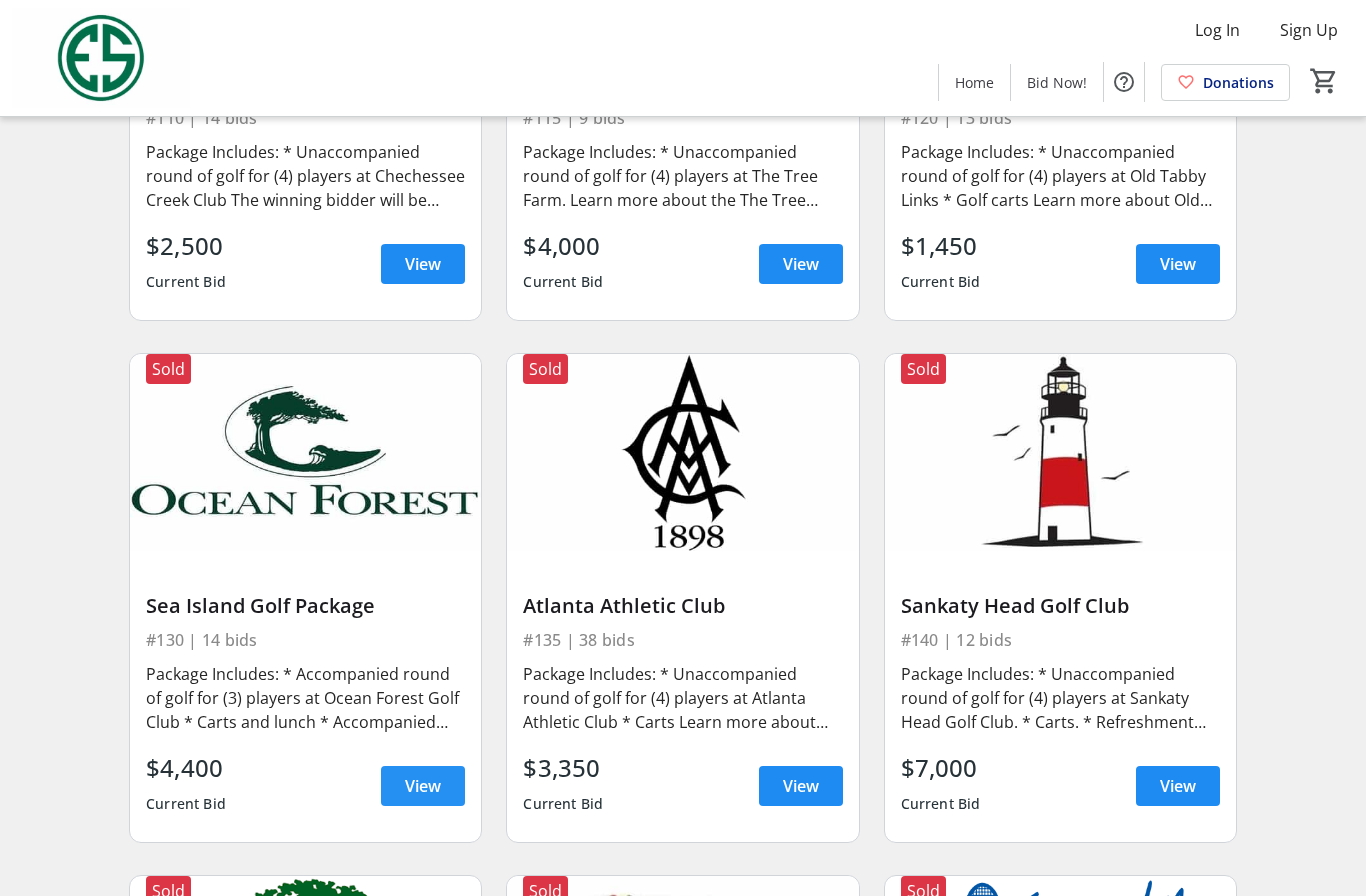 click on "View" at bounding box center [423, 786] 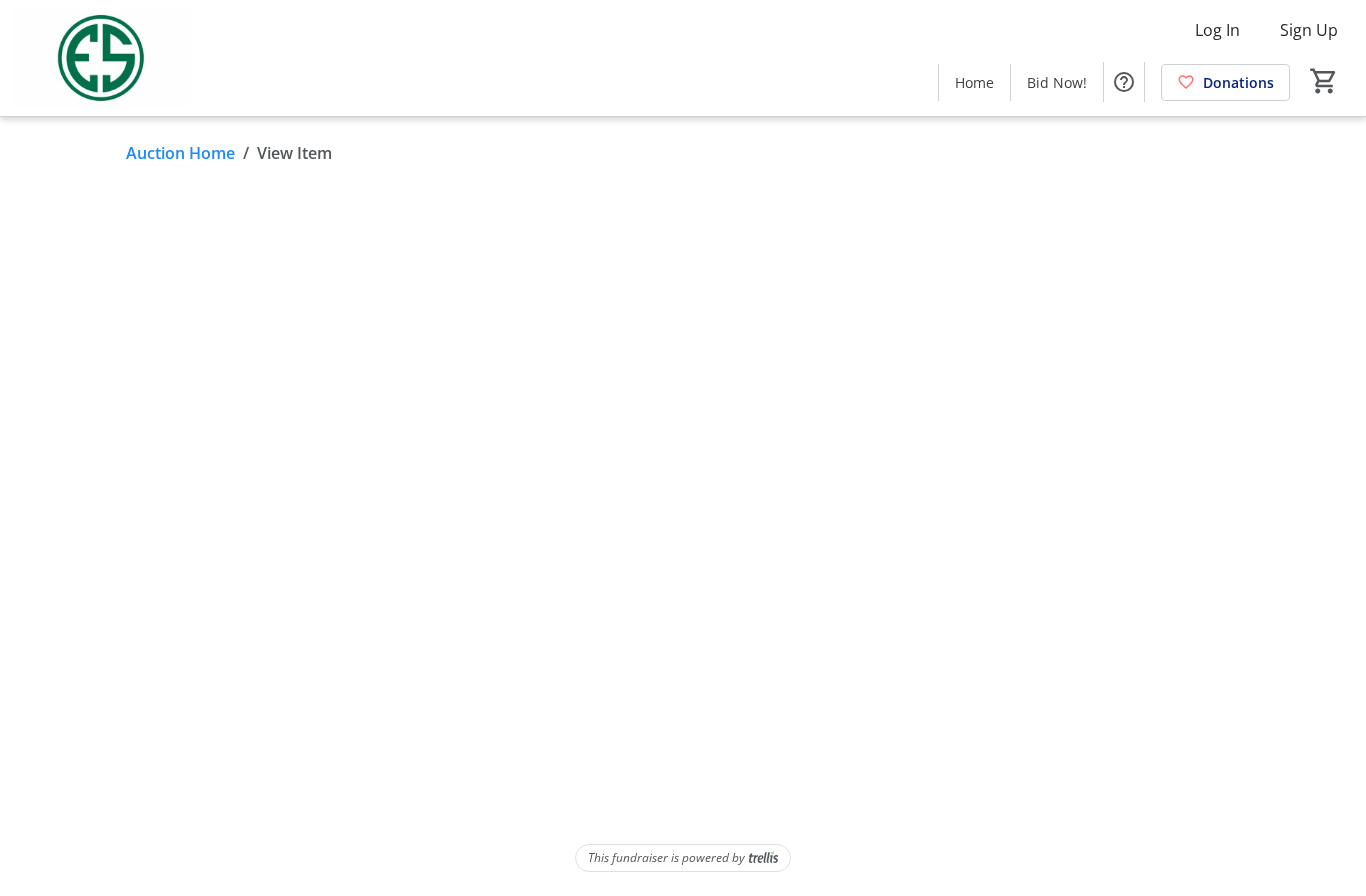 scroll, scrollTop: 82, scrollLeft: 0, axis: vertical 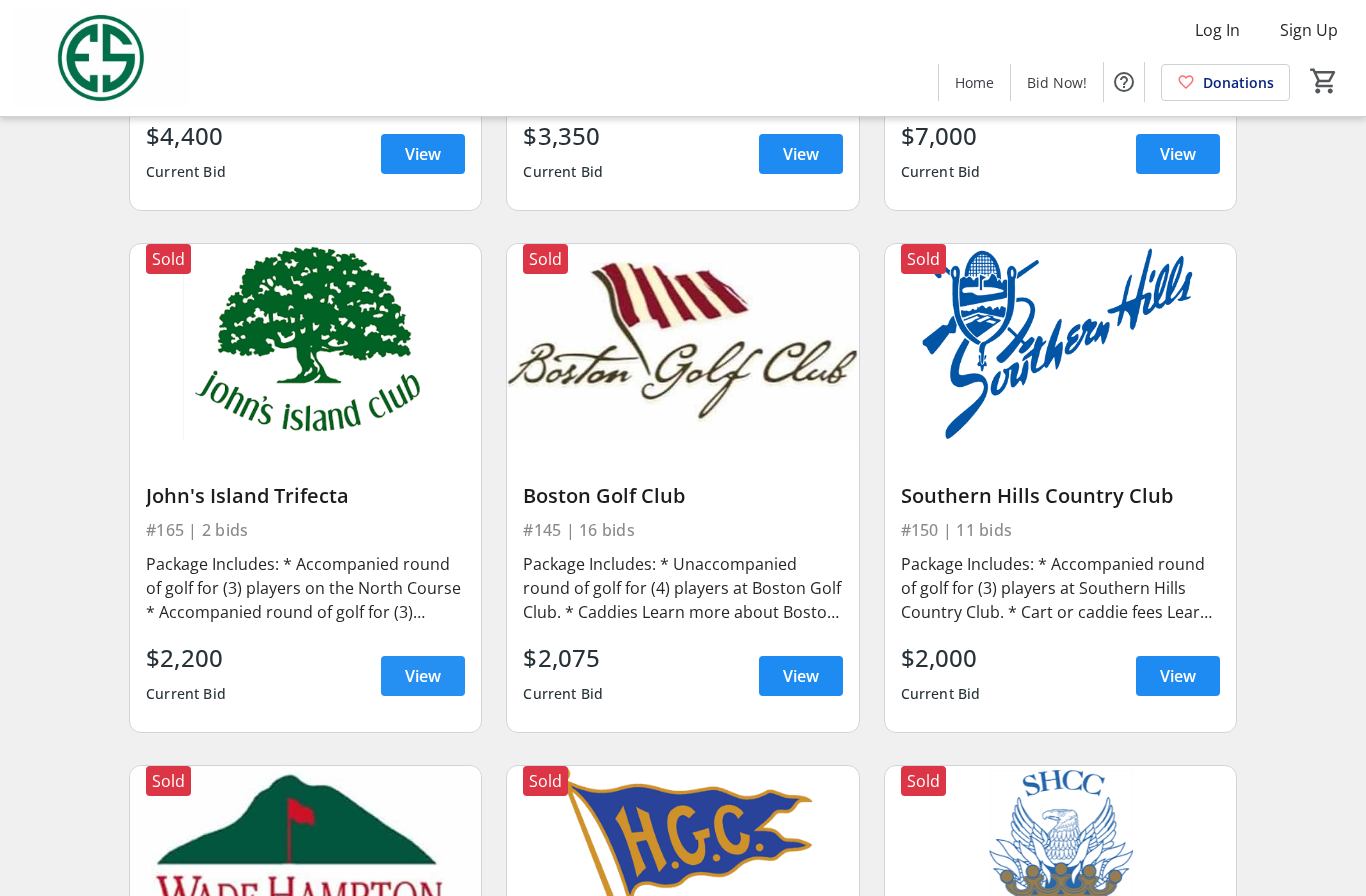 click on "View" at bounding box center (423, 676) 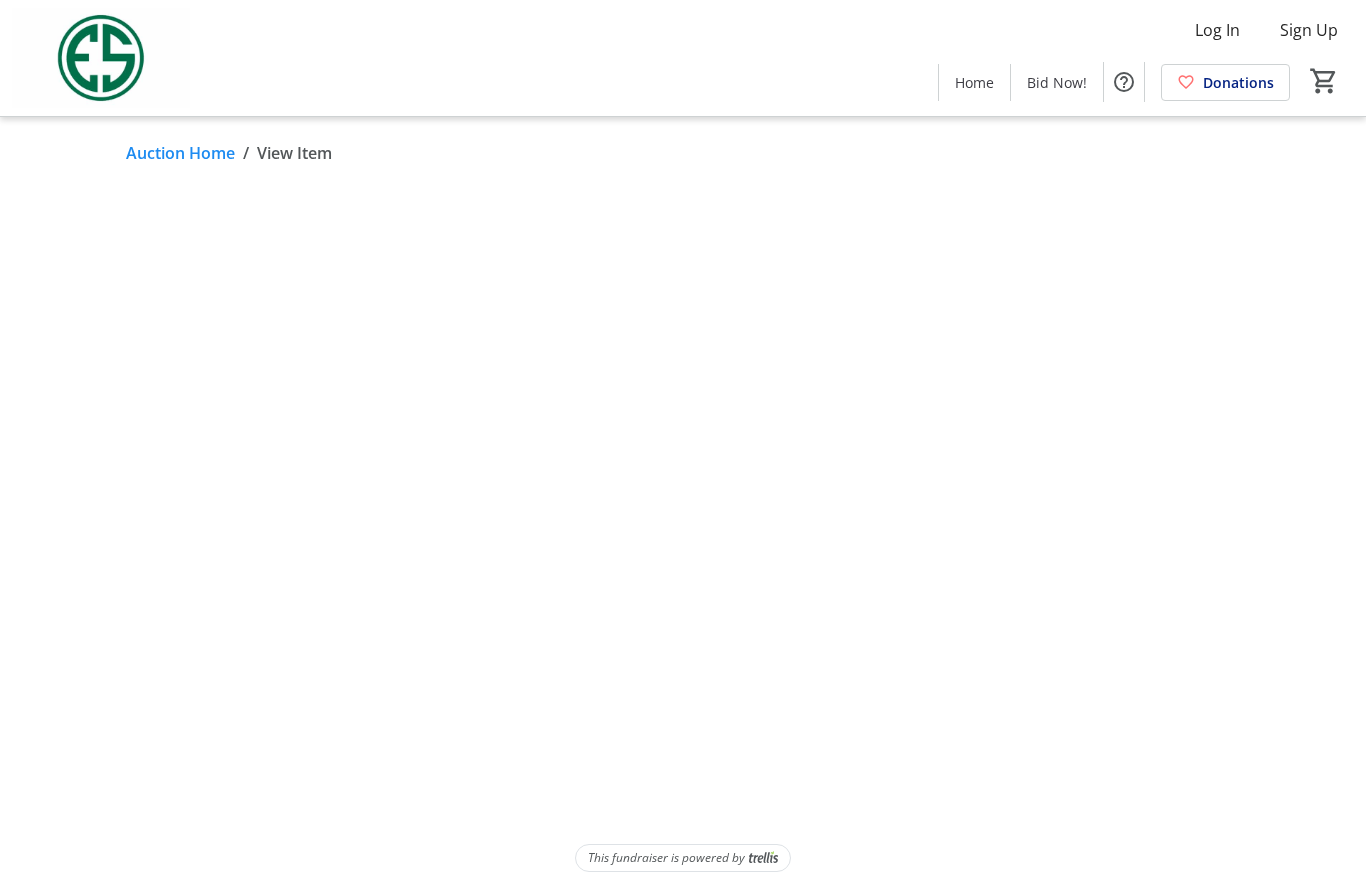 scroll, scrollTop: 82, scrollLeft: 0, axis: vertical 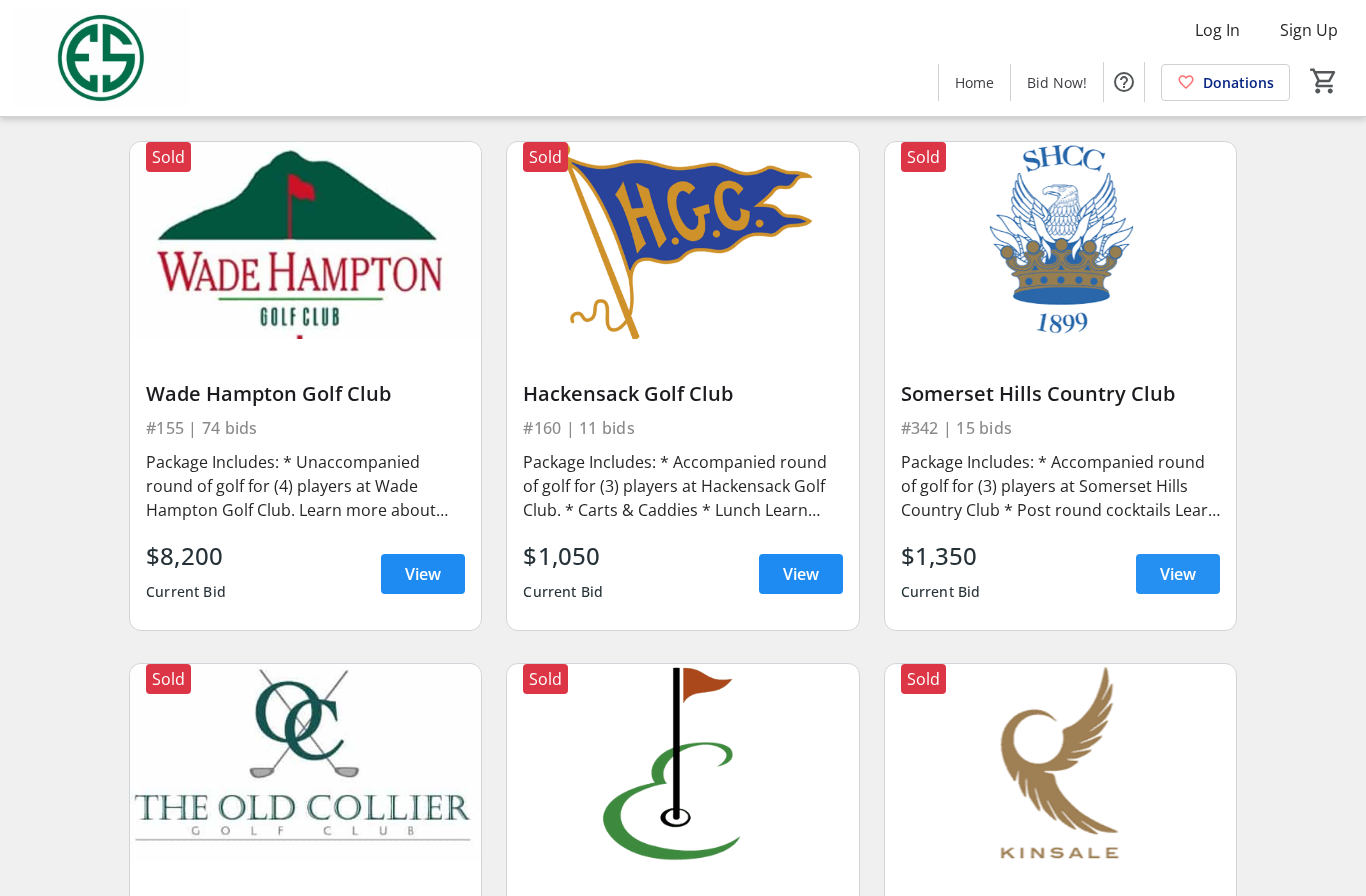 click on "View" at bounding box center [1178, 574] 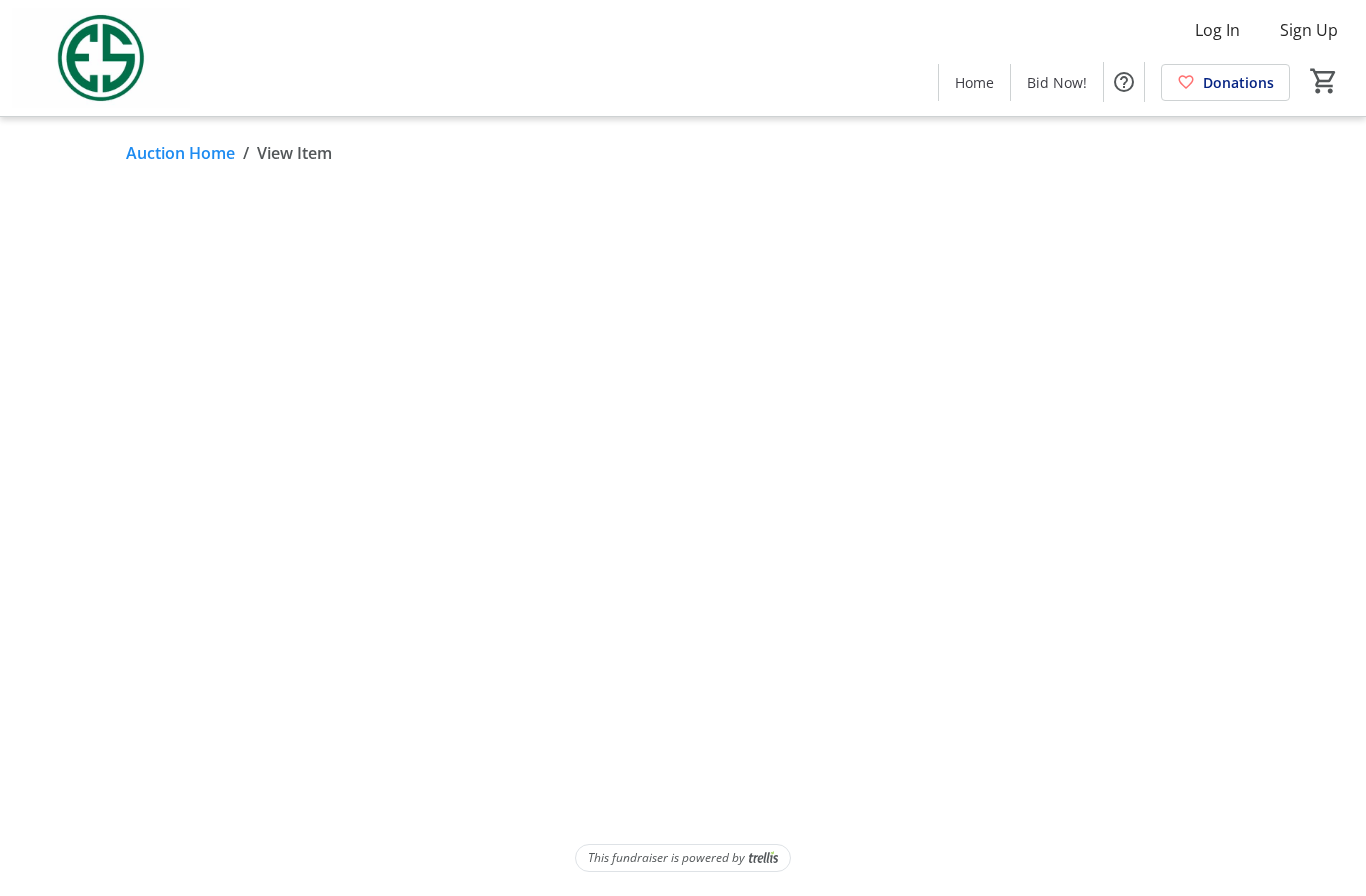 scroll, scrollTop: 82, scrollLeft: 0, axis: vertical 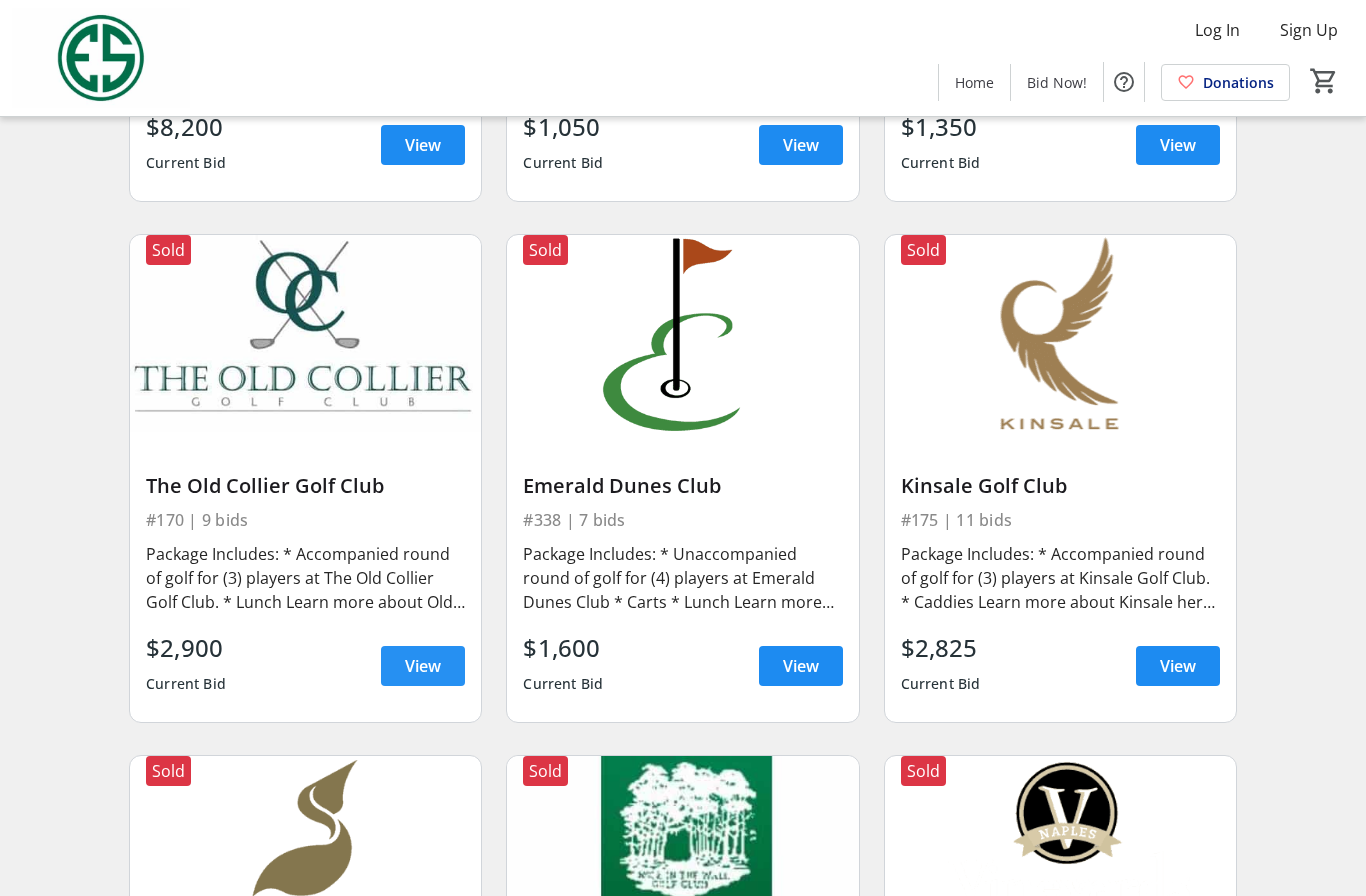 click on "View" at bounding box center [423, 666] 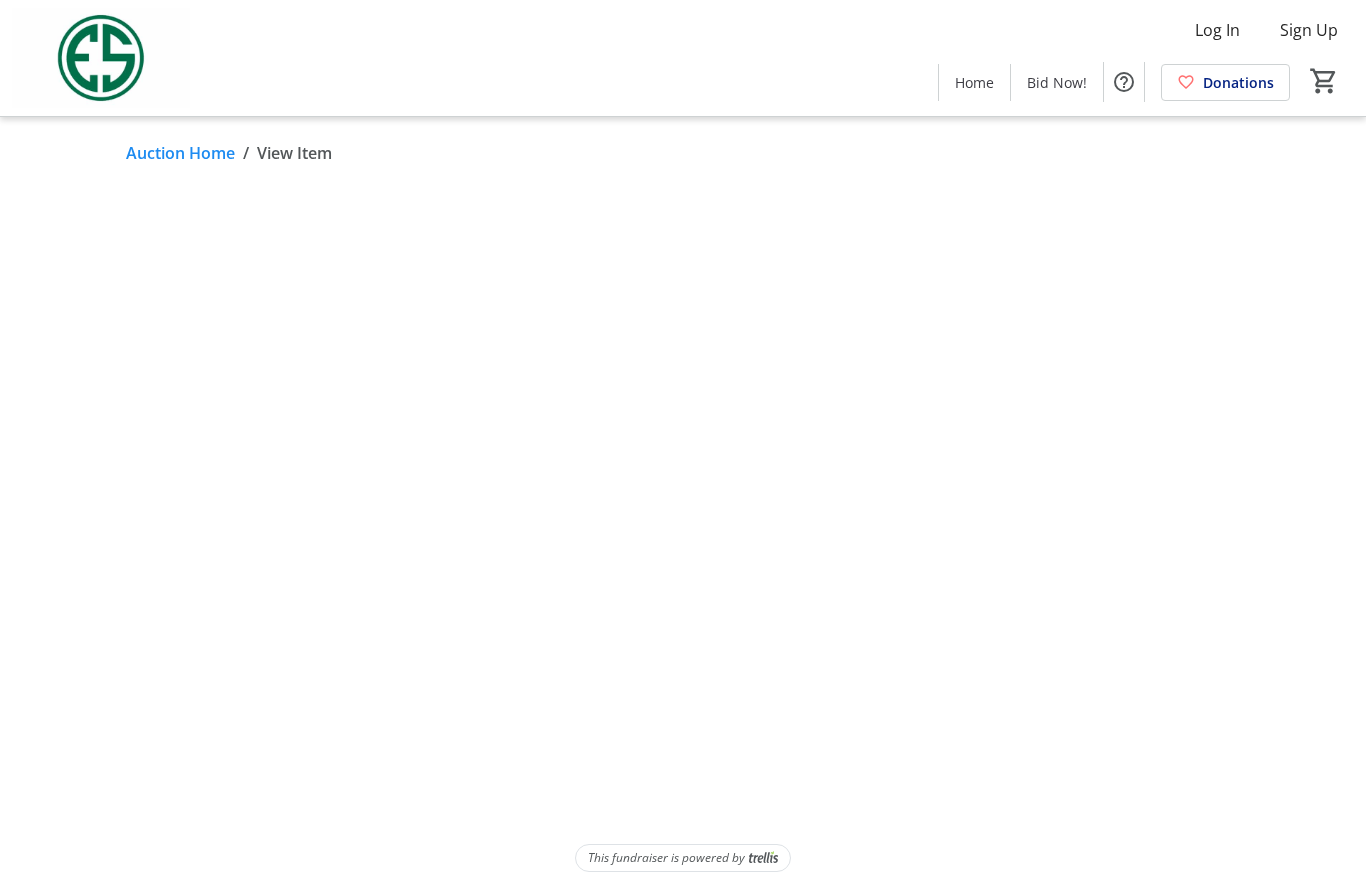 scroll, scrollTop: 82, scrollLeft: 0, axis: vertical 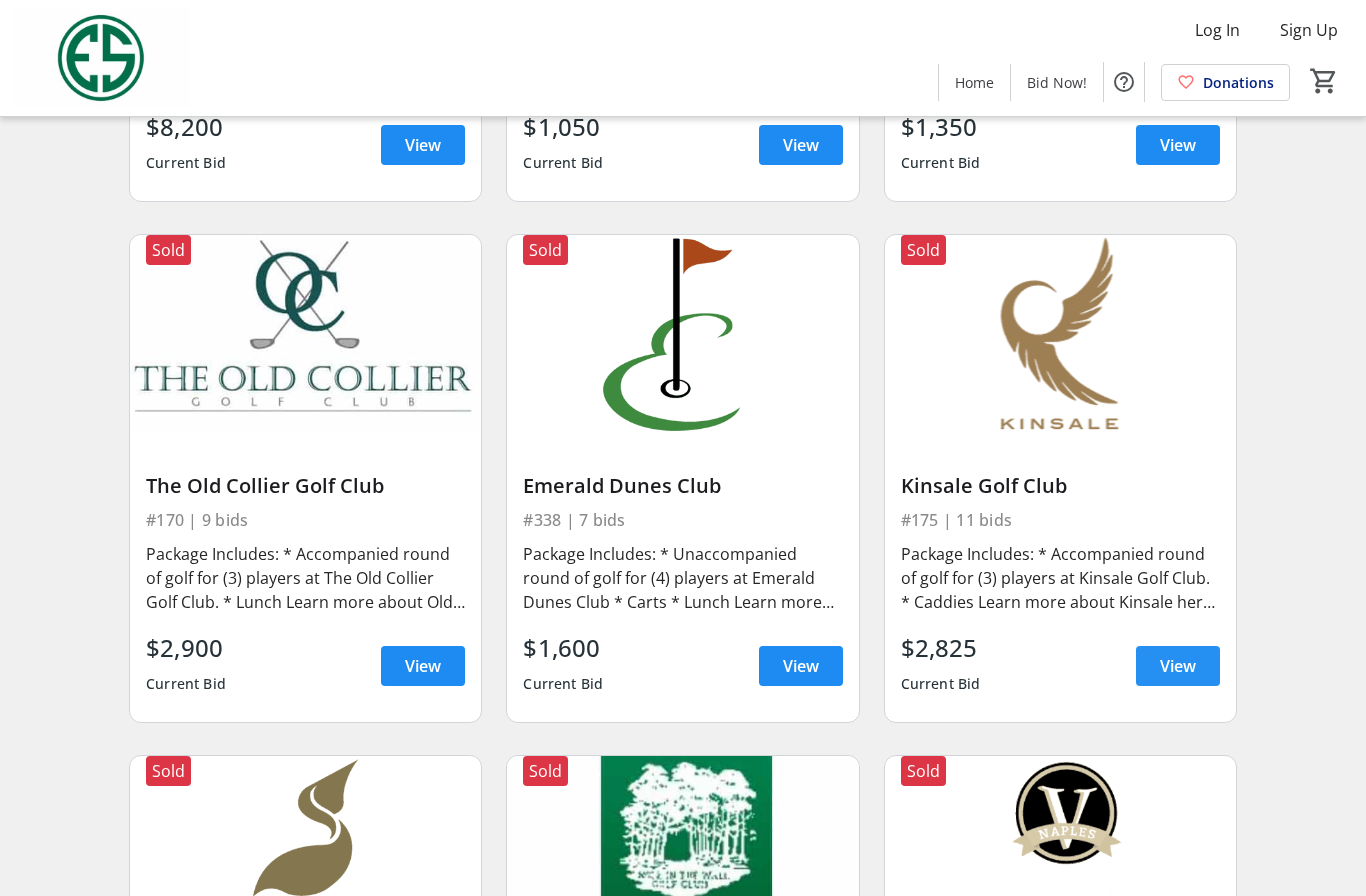 click on "View" at bounding box center (1178, 666) 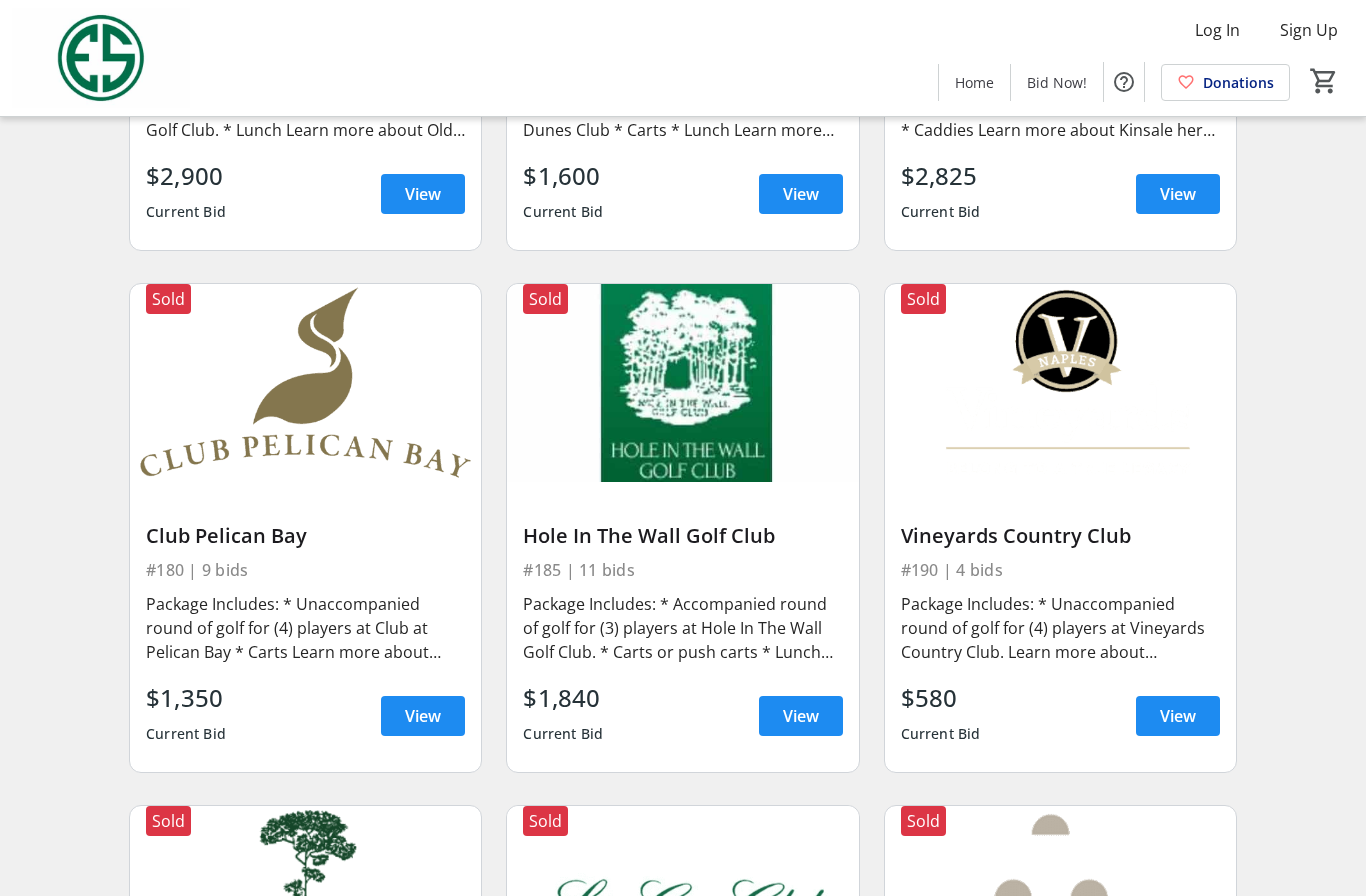 scroll, scrollTop: 4712, scrollLeft: 0, axis: vertical 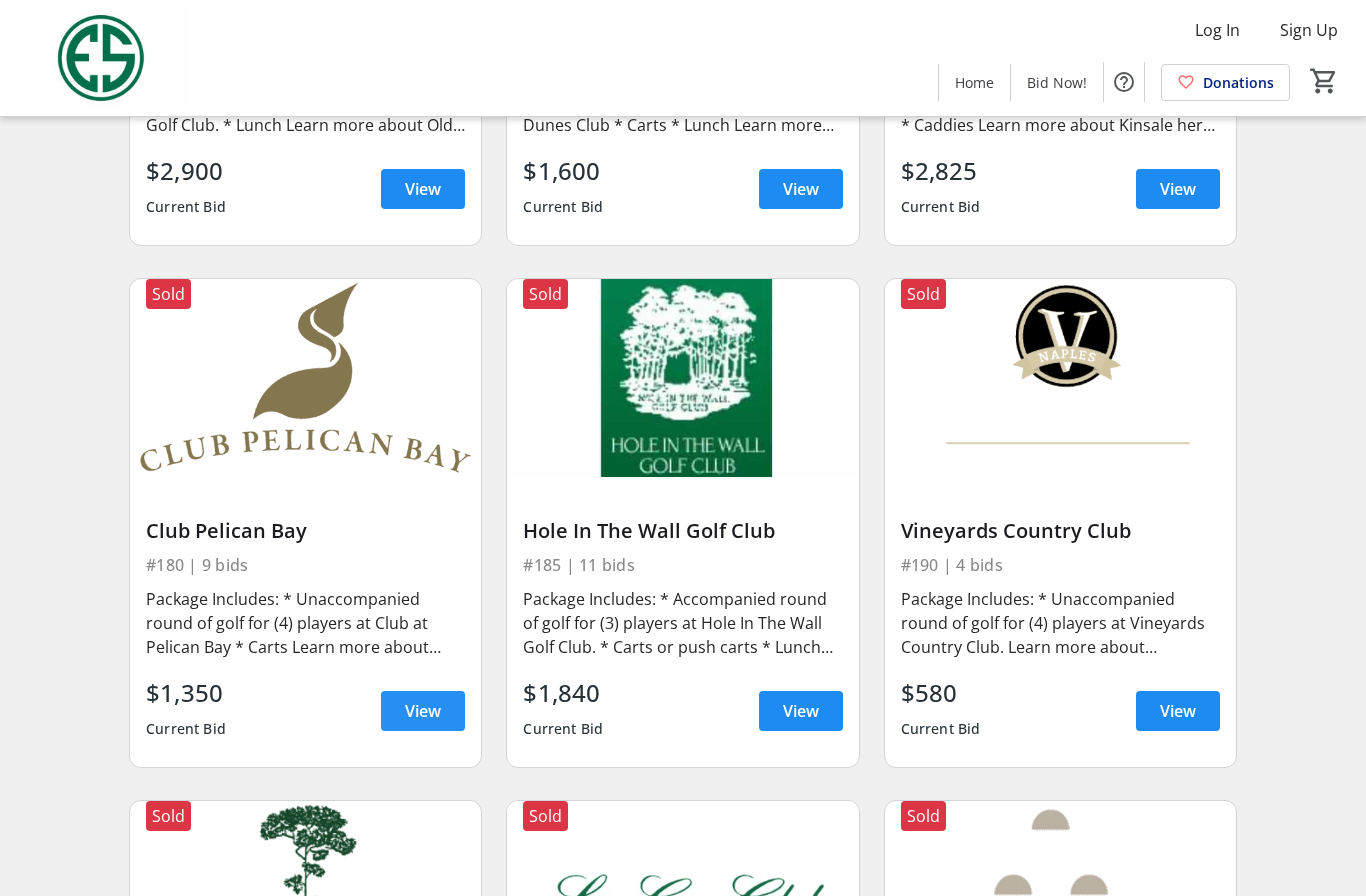 click on "View" at bounding box center [423, 711] 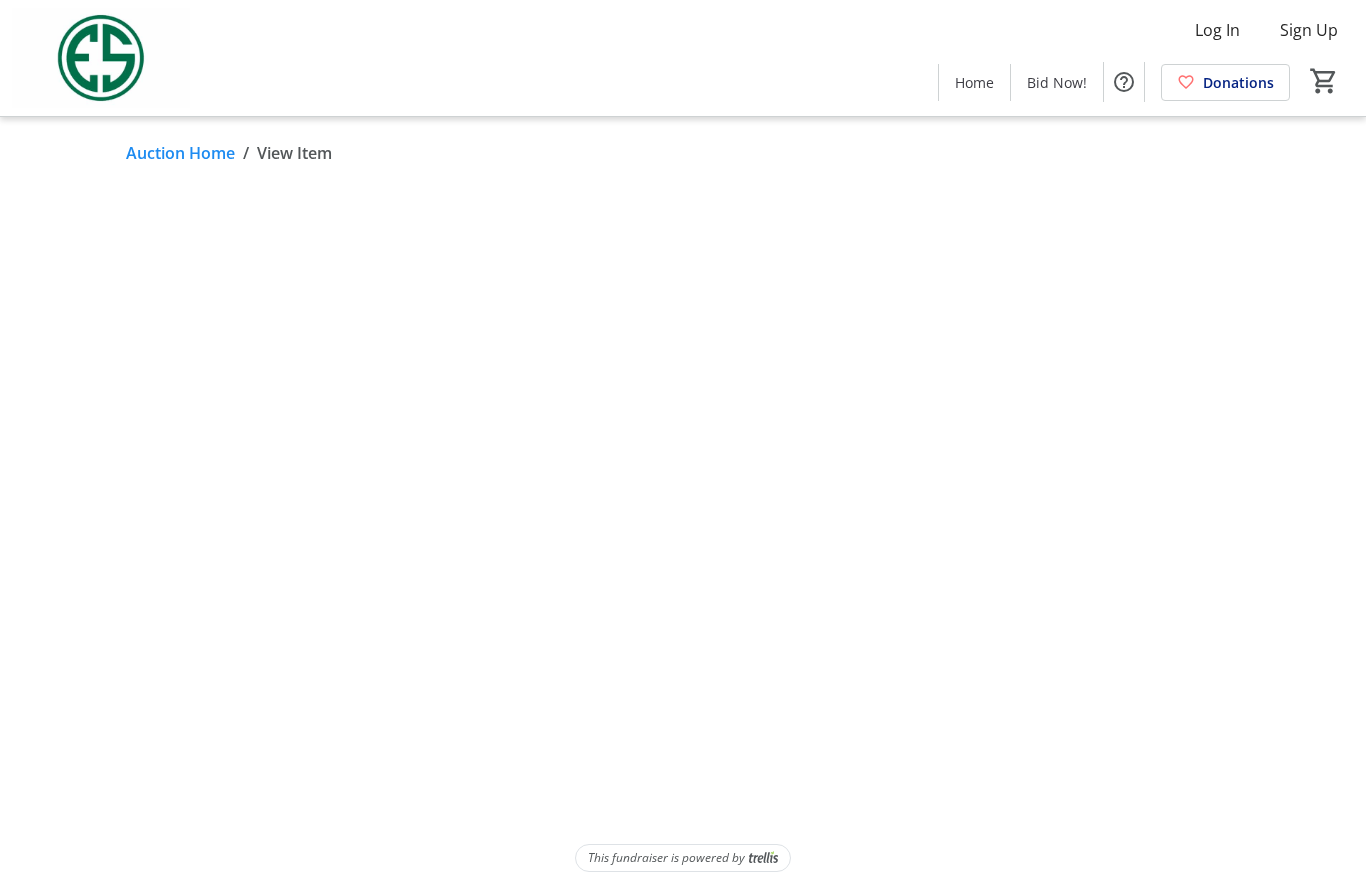 scroll, scrollTop: 82, scrollLeft: 0, axis: vertical 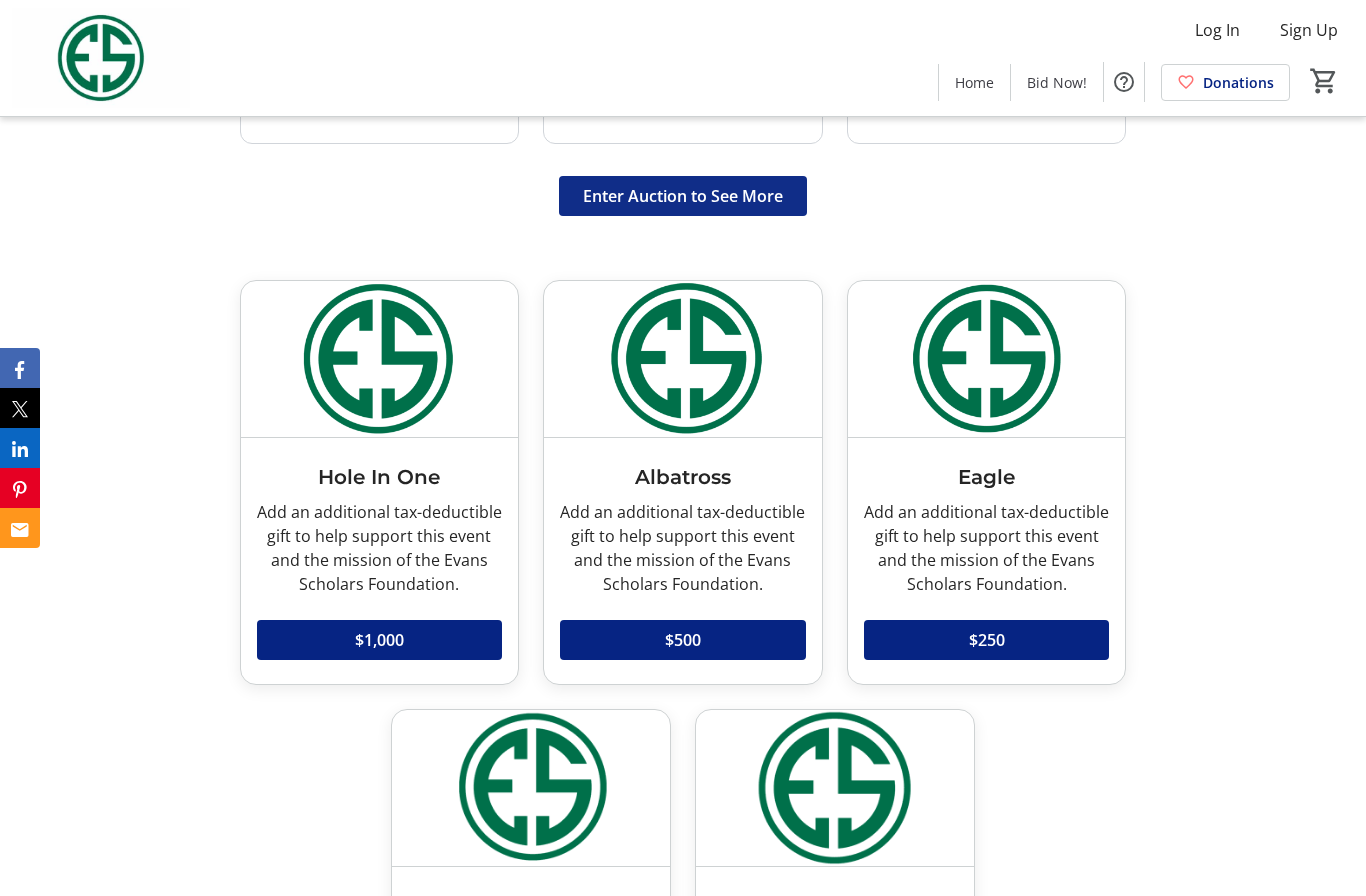 click on "Enter Auction to See More" at bounding box center [683, 196] 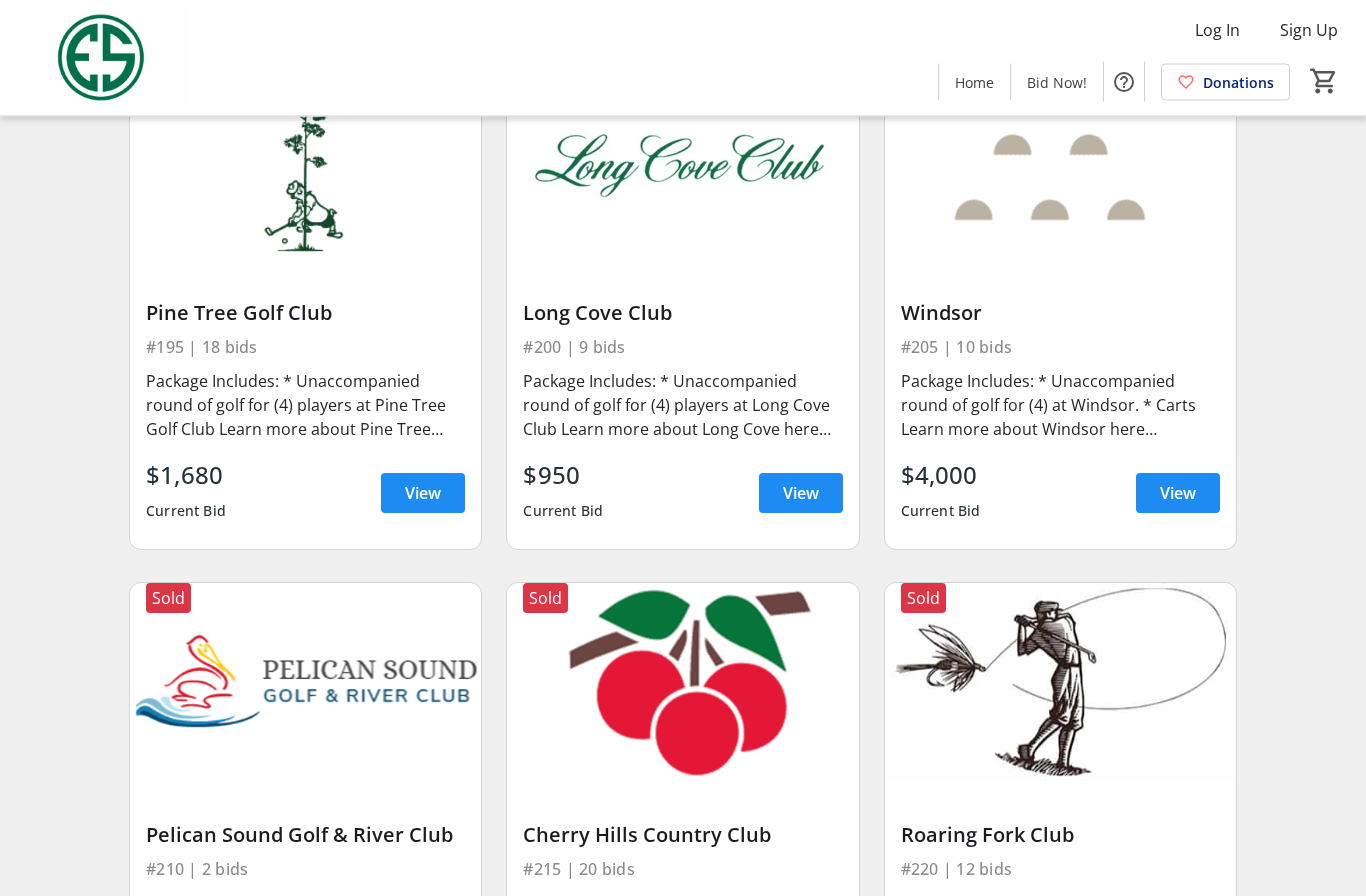 scroll, scrollTop: 5452, scrollLeft: 0, axis: vertical 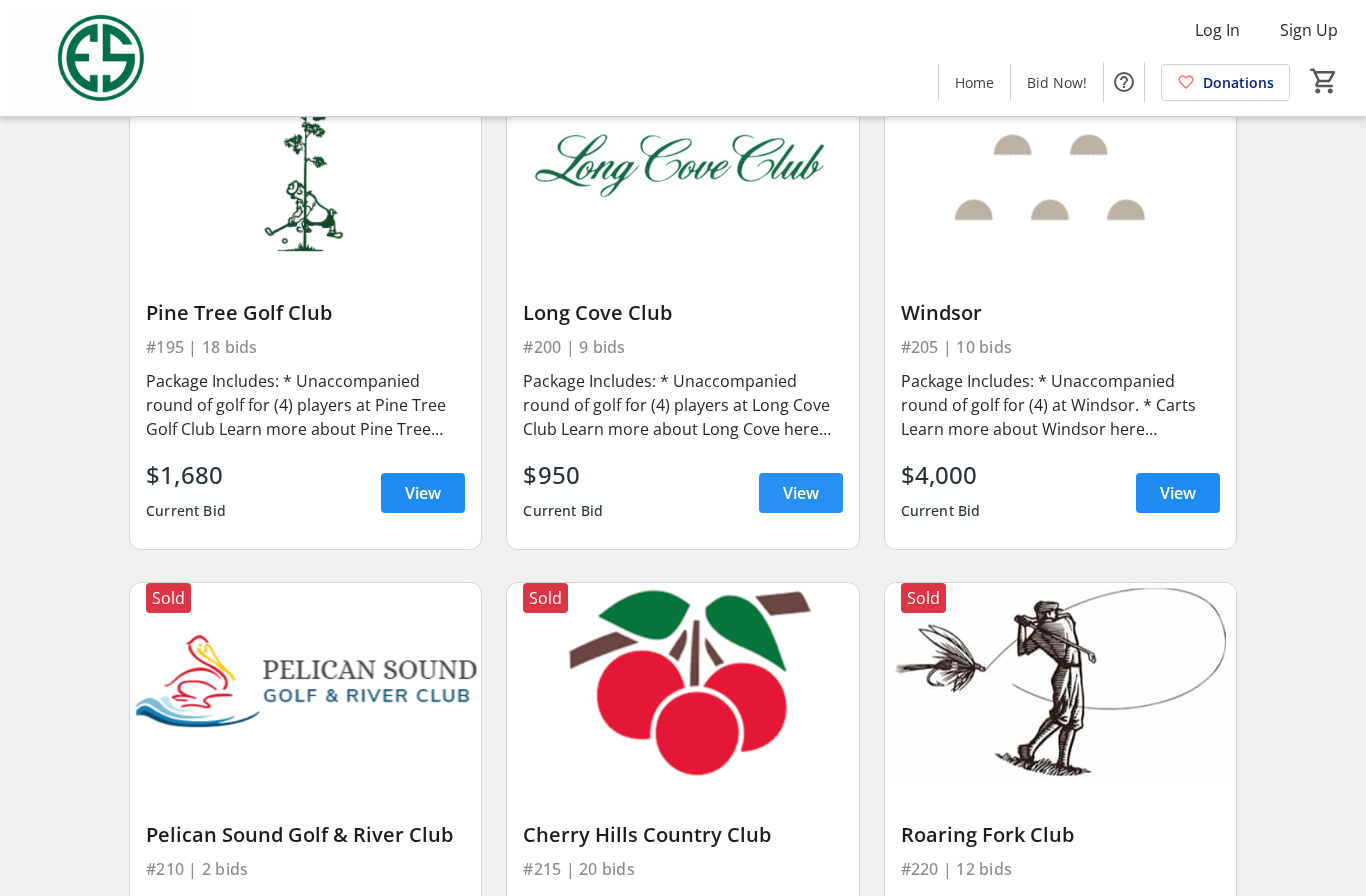 click on "View" at bounding box center (801, 493) 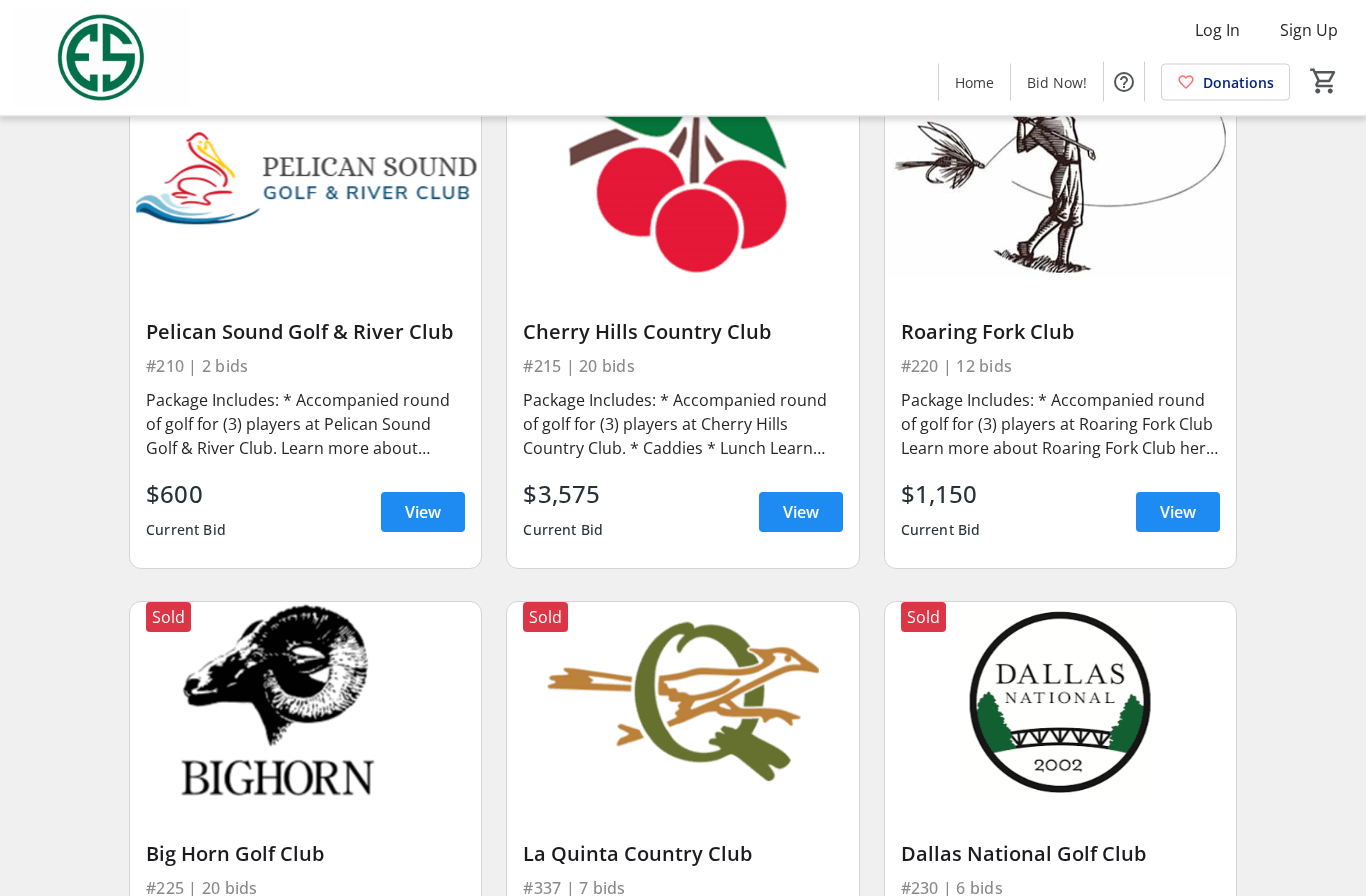 scroll, scrollTop: 5955, scrollLeft: 0, axis: vertical 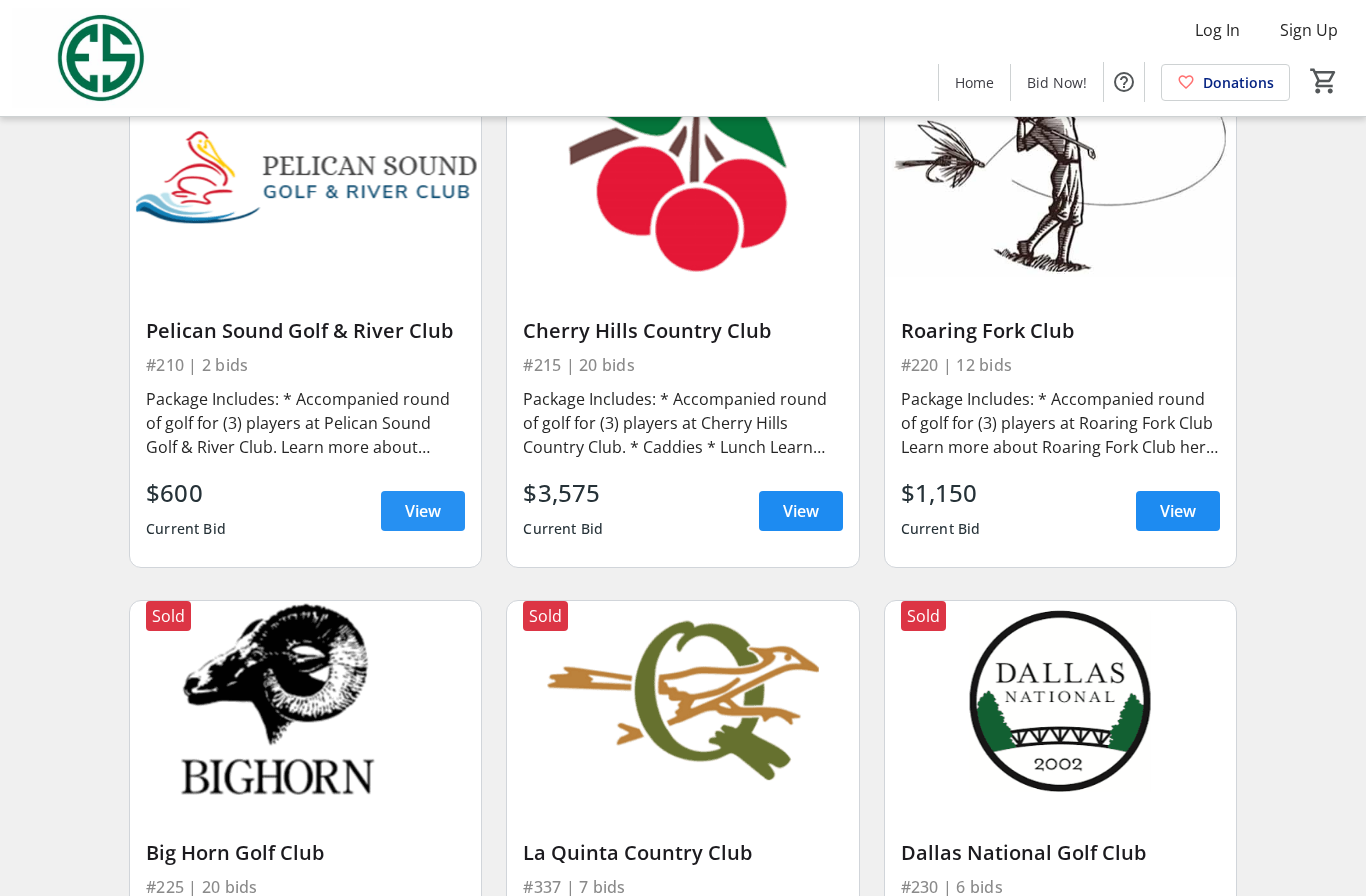 click on "View" at bounding box center (423, 511) 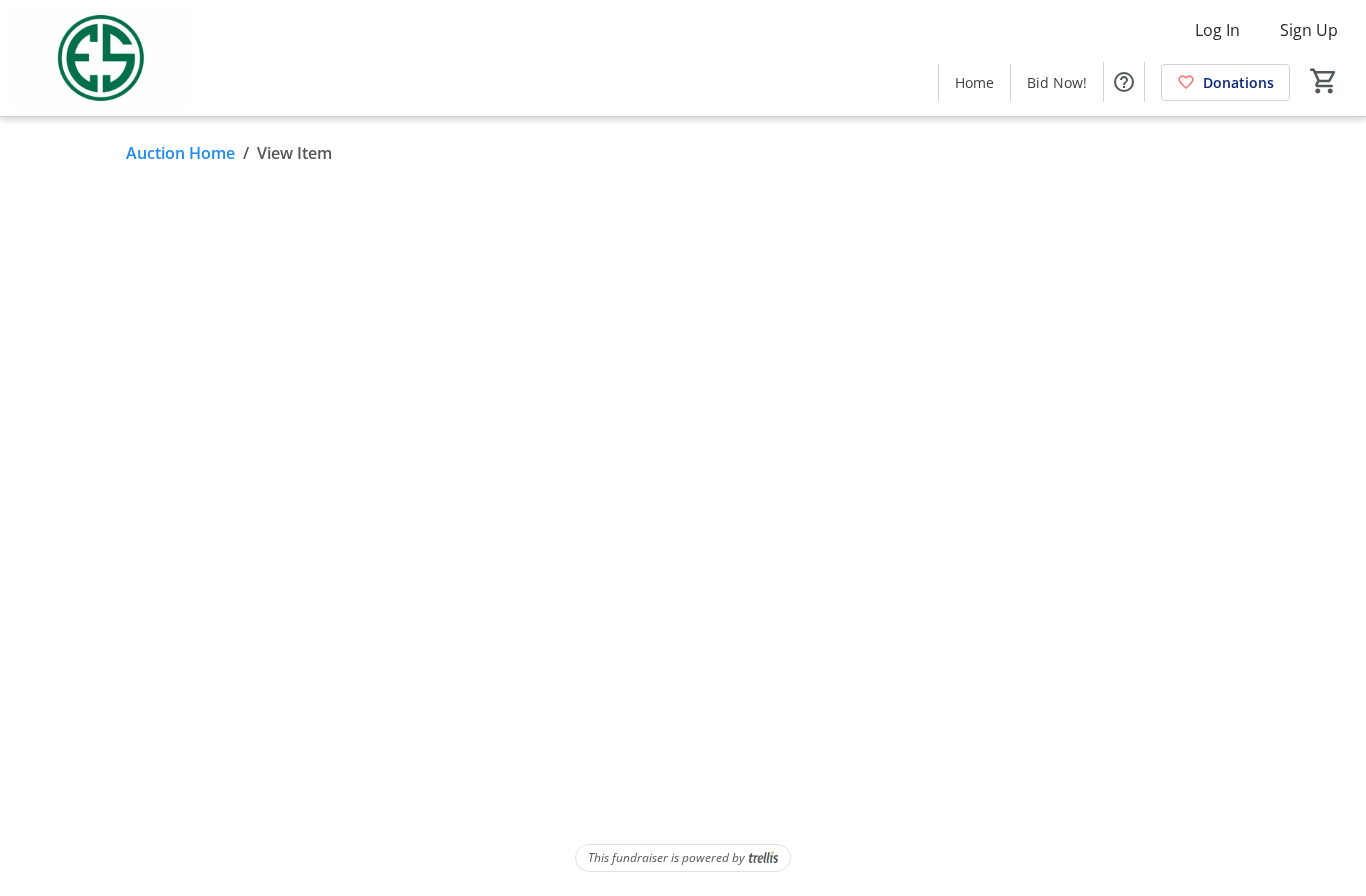 scroll, scrollTop: 82, scrollLeft: 0, axis: vertical 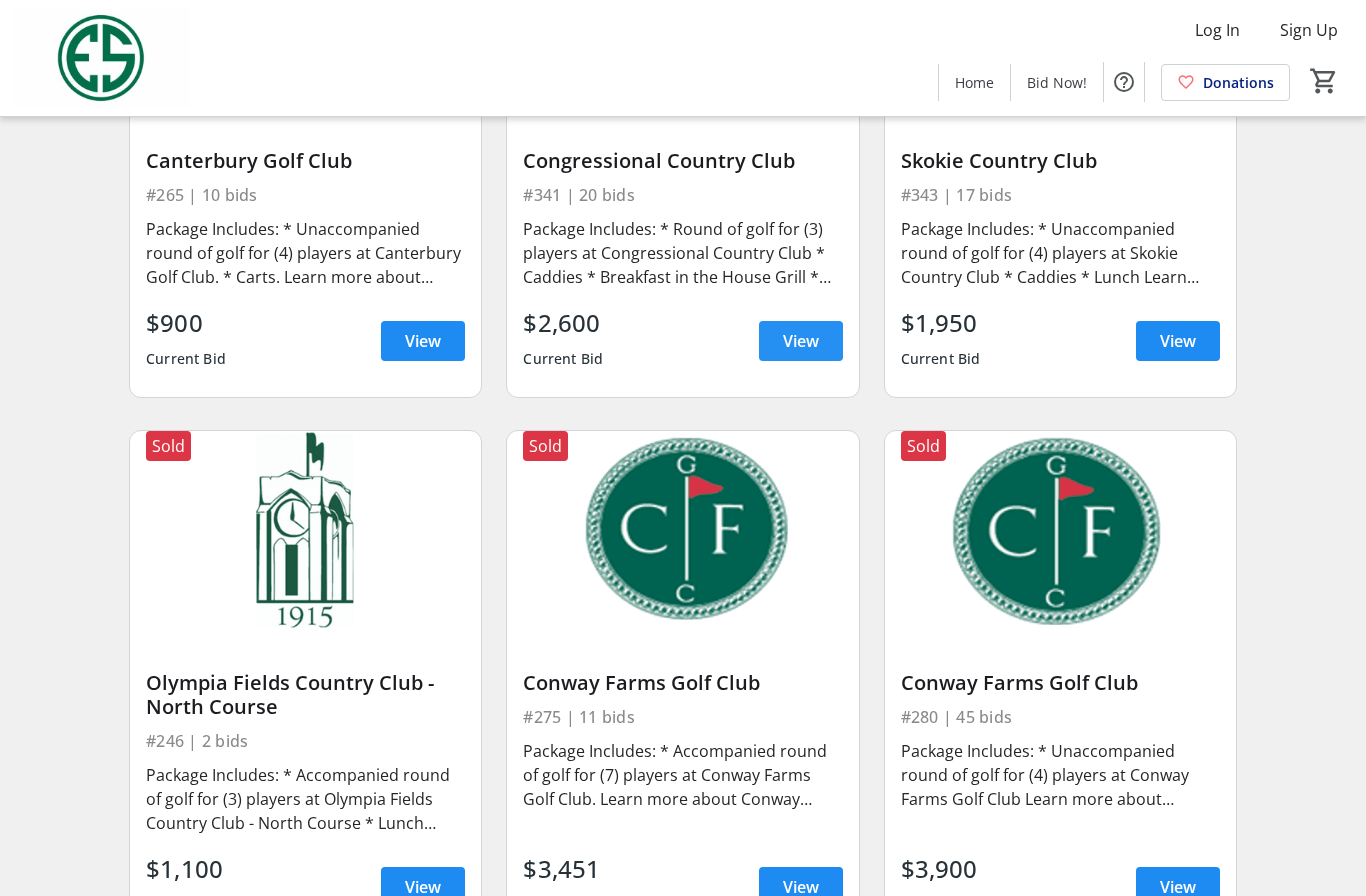 click on "View" at bounding box center [801, 341] 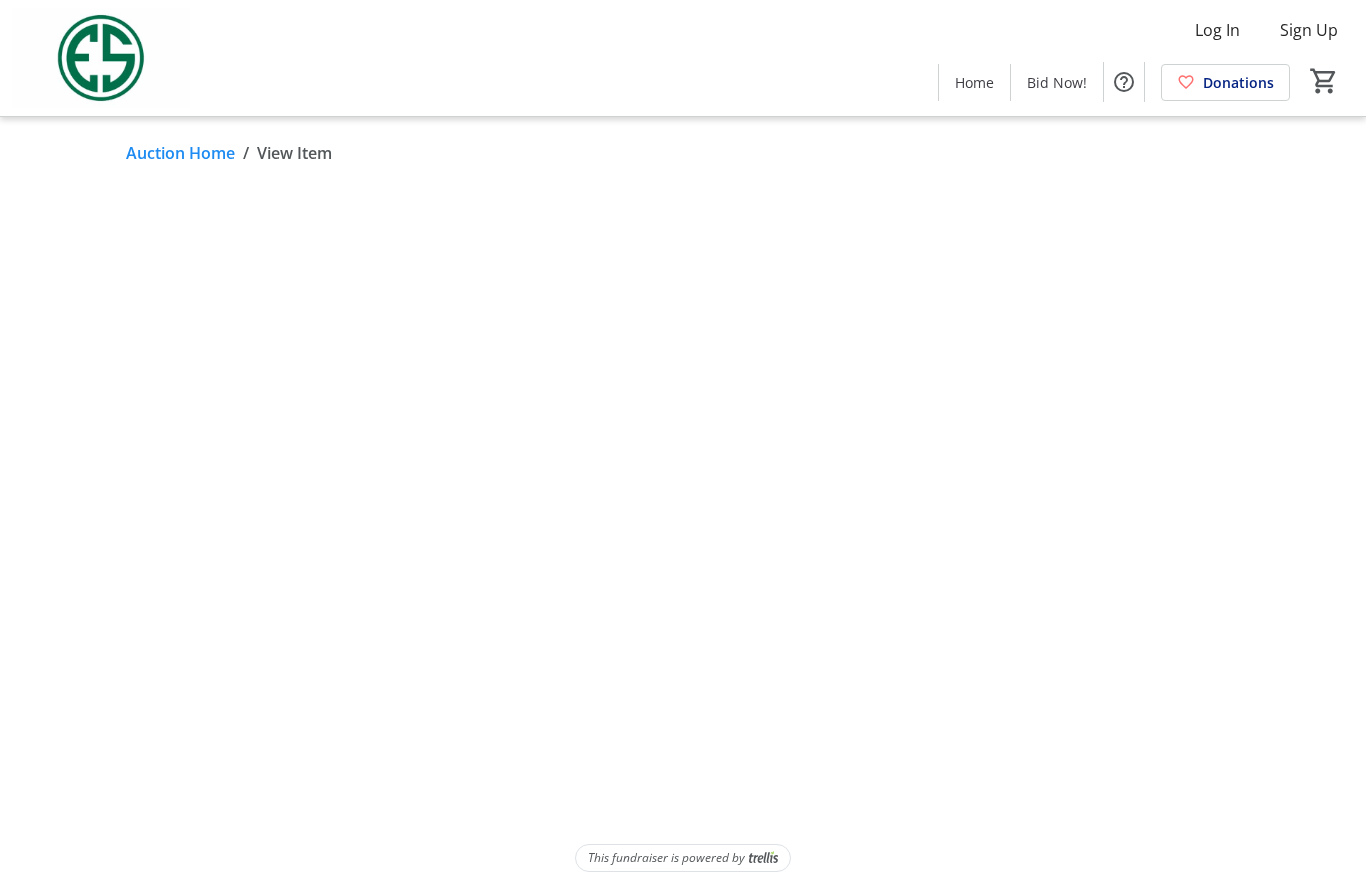scroll, scrollTop: 82, scrollLeft: 0, axis: vertical 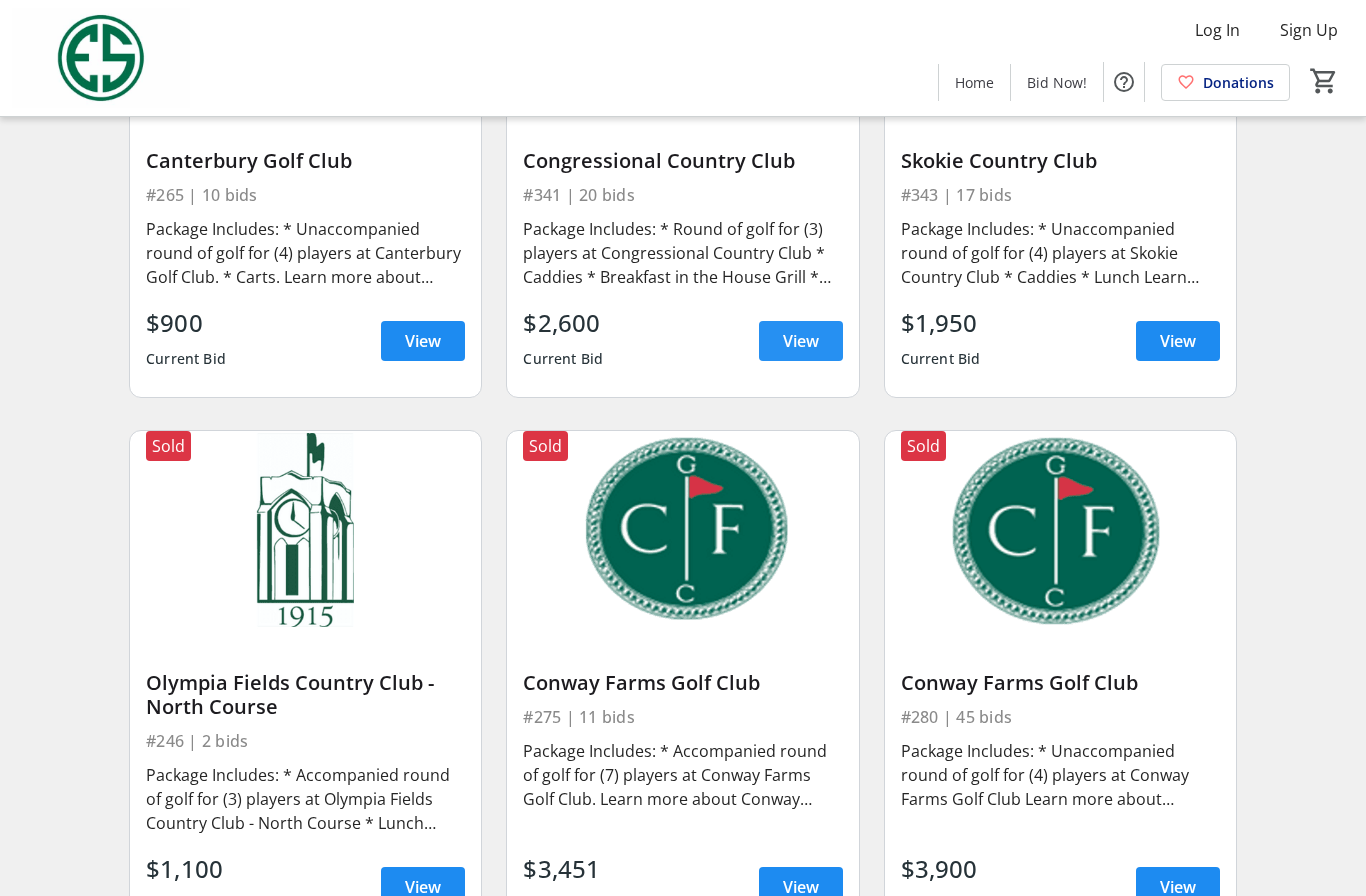 click on "View" at bounding box center (801, 341) 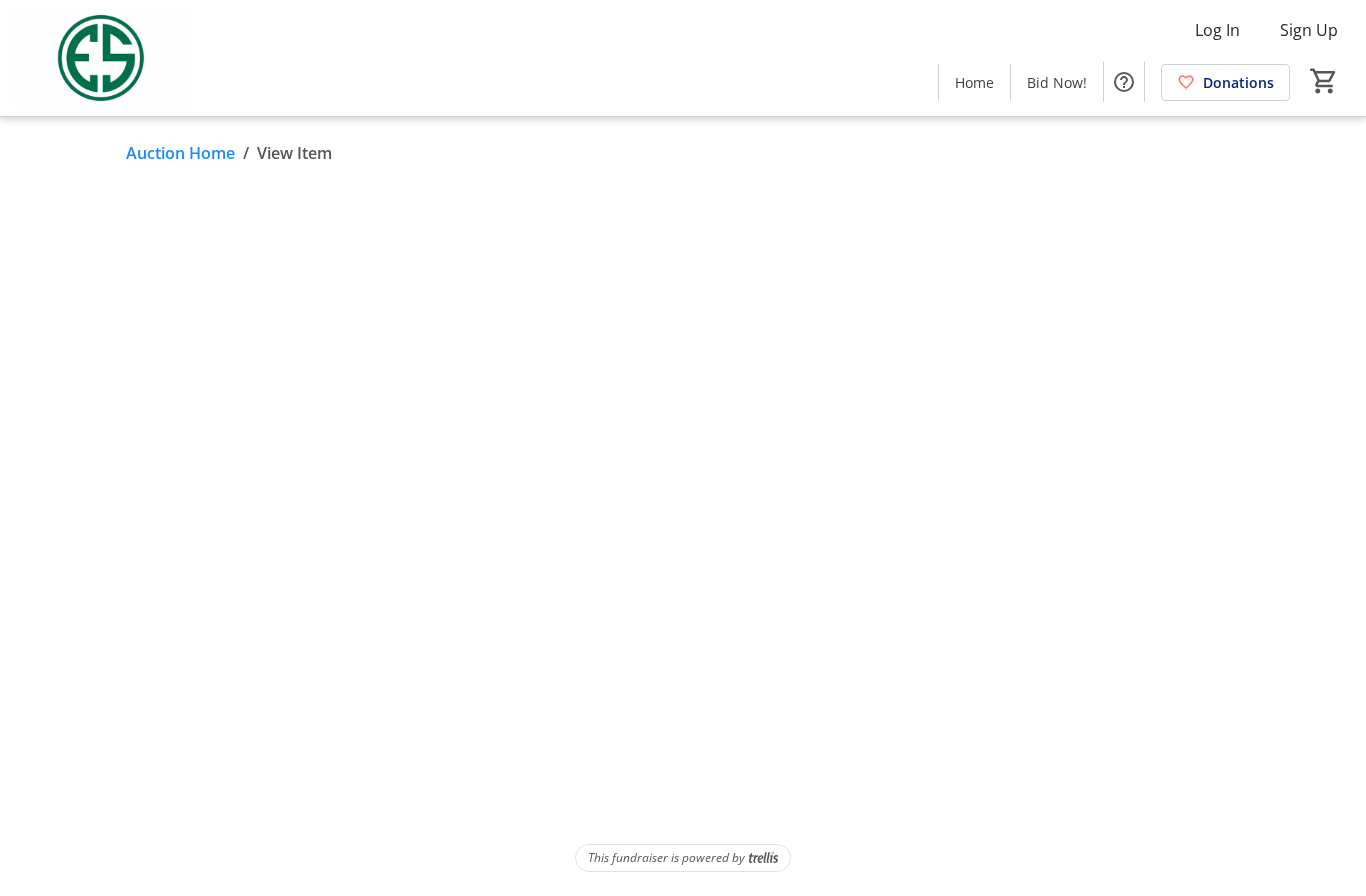 scroll, scrollTop: 82, scrollLeft: 0, axis: vertical 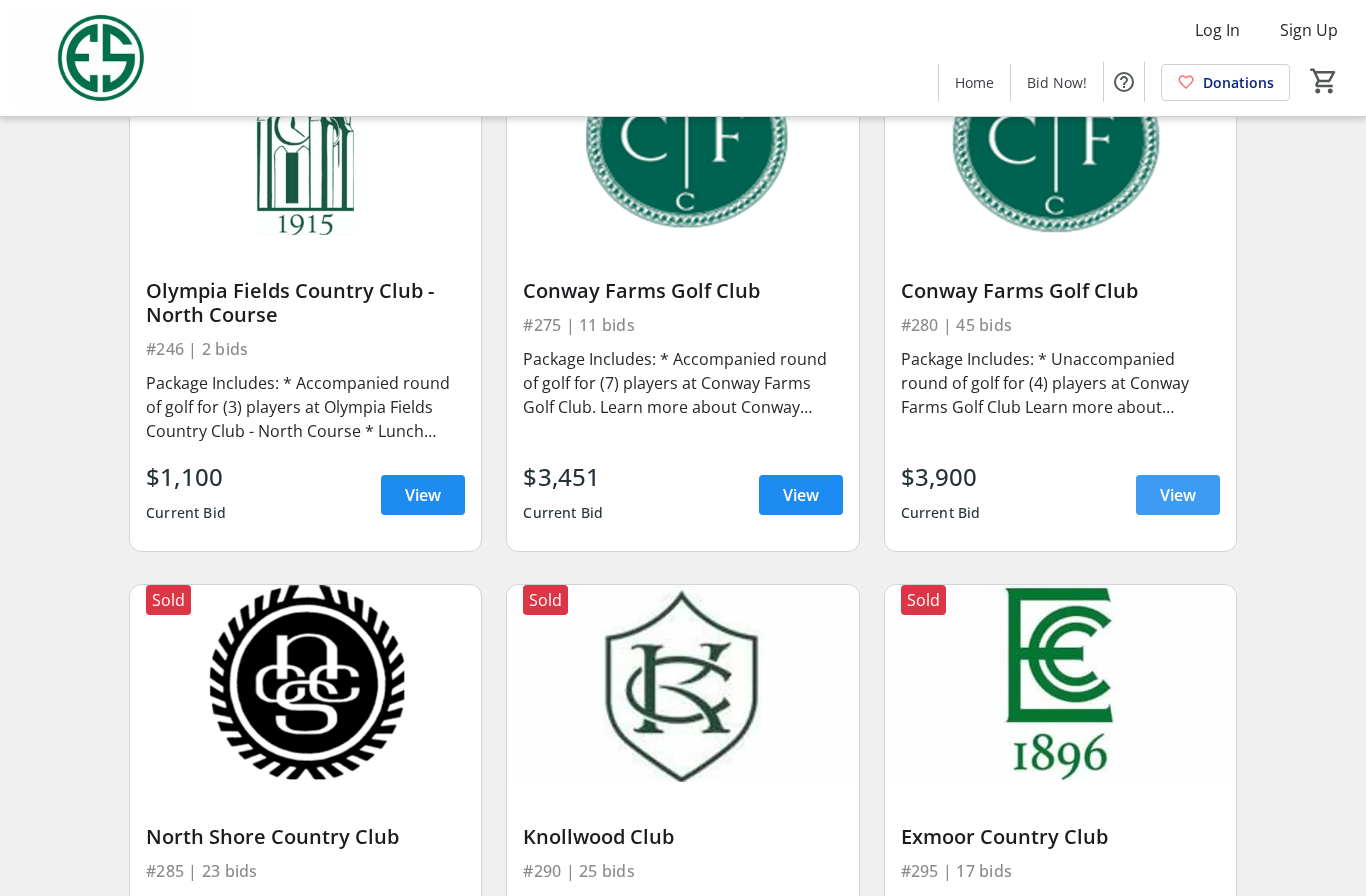 click on "View" at bounding box center [1178, 495] 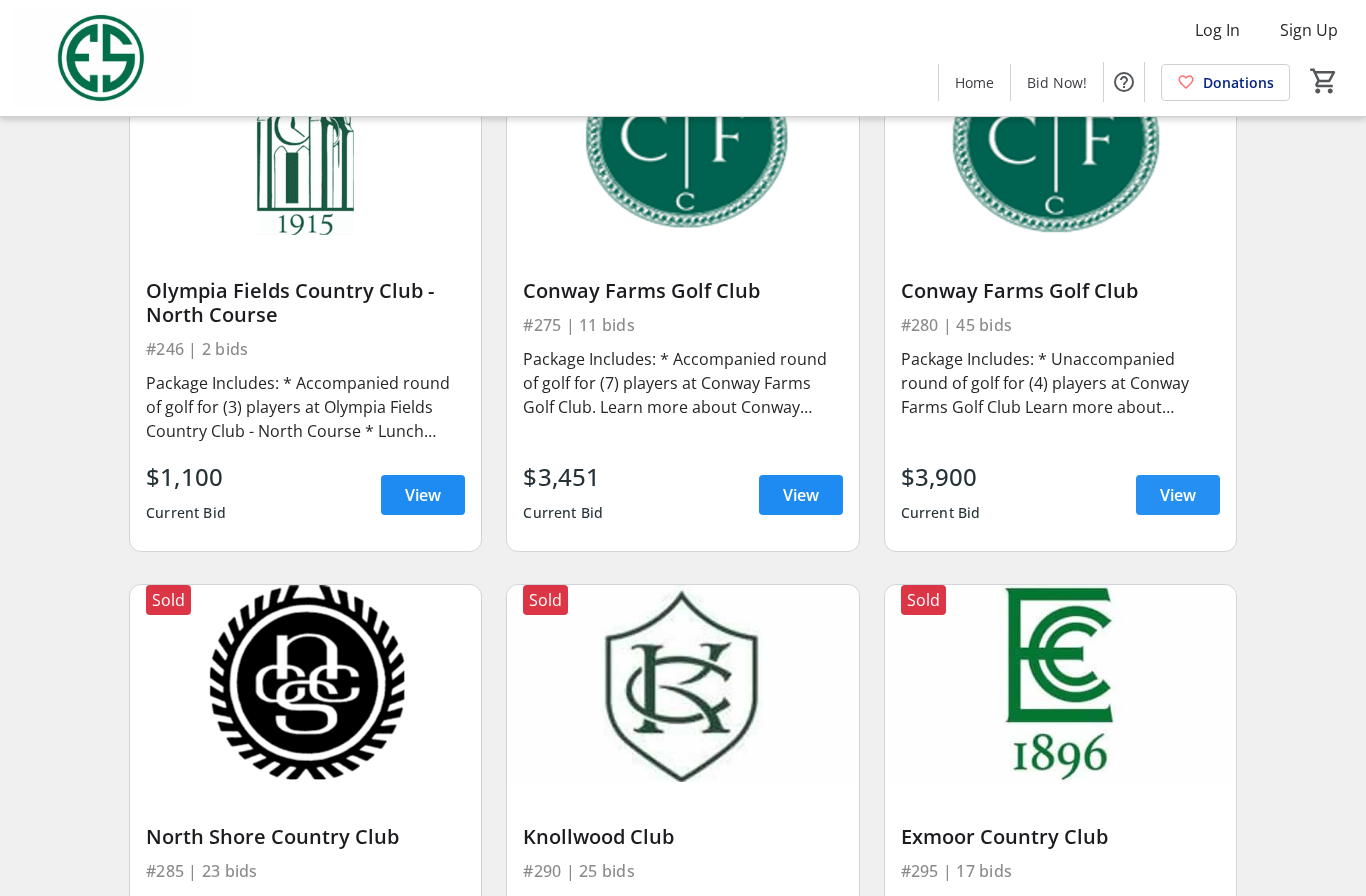scroll, scrollTop: 82, scrollLeft: 0, axis: vertical 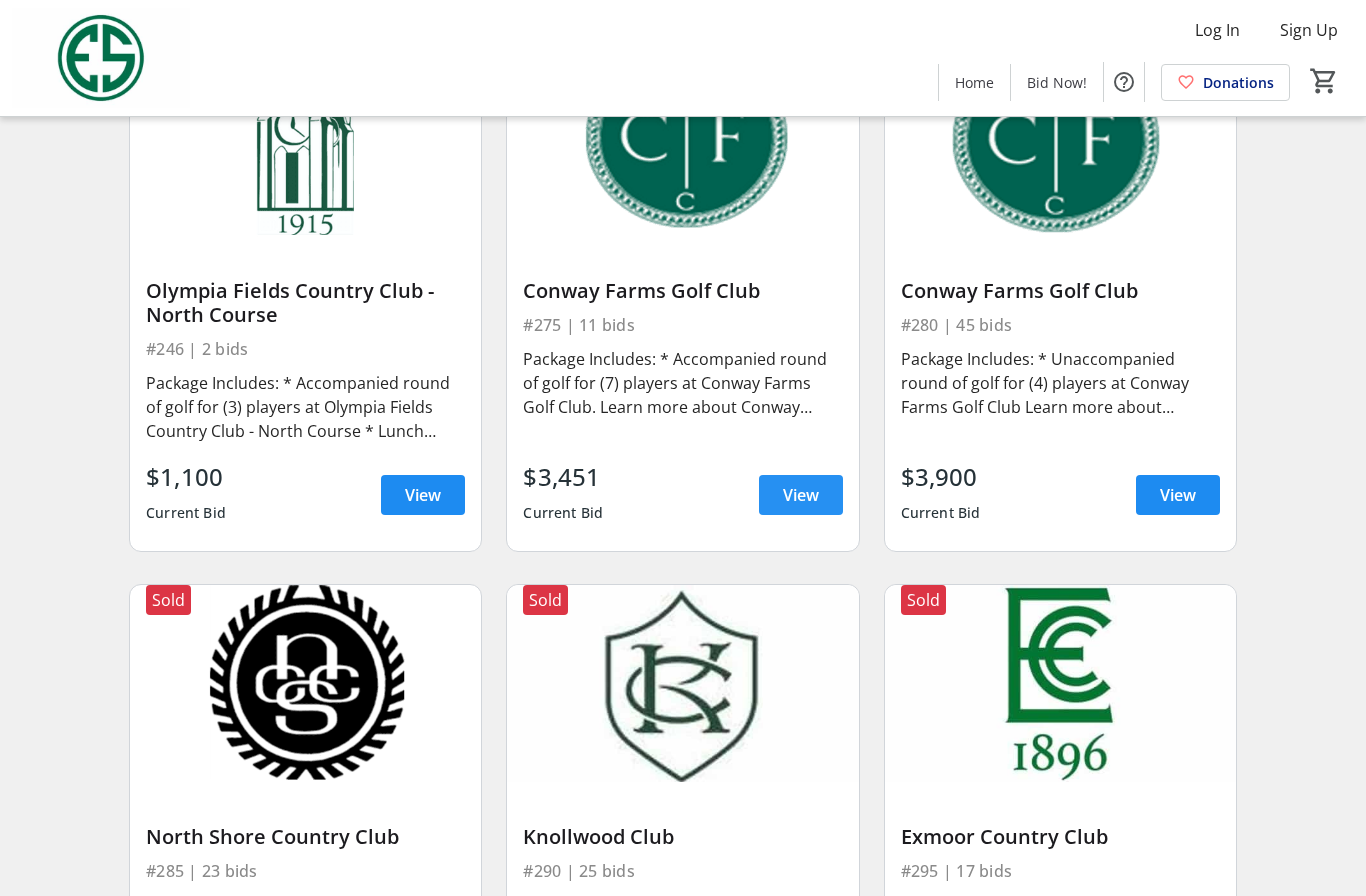 click on "View" at bounding box center (801, 495) 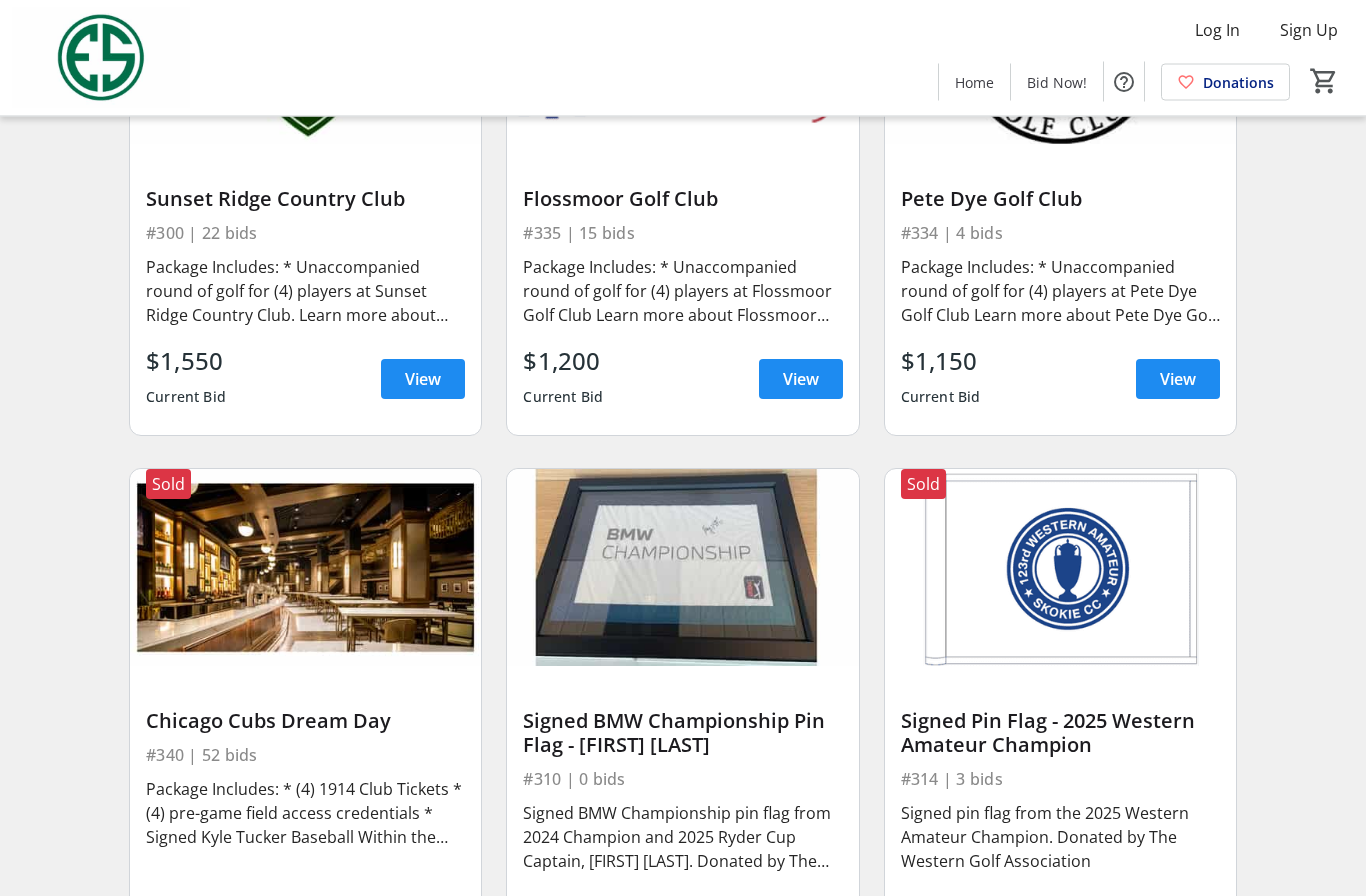 scroll, scrollTop: 9790, scrollLeft: 0, axis: vertical 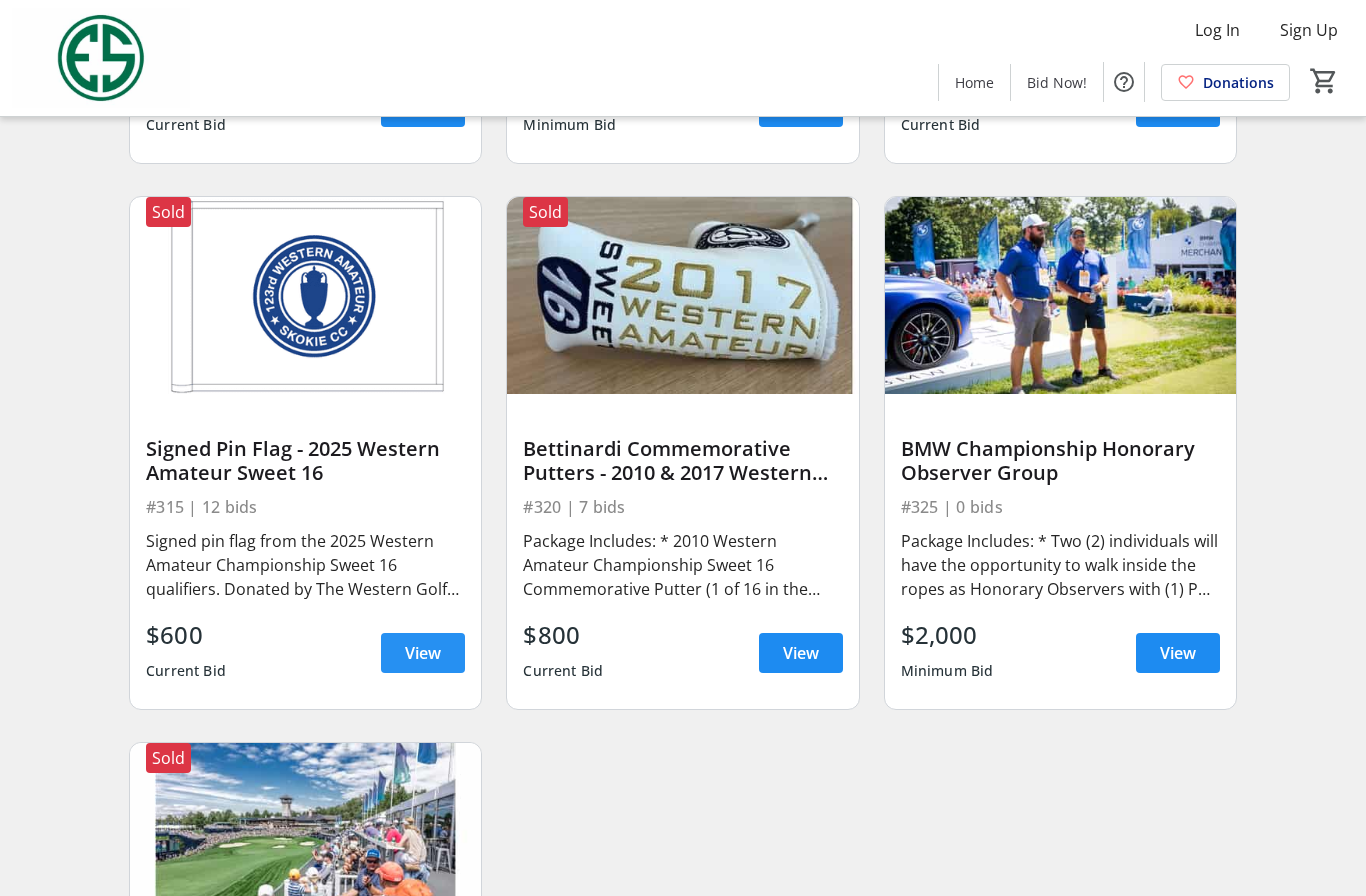 click on "View" at bounding box center [423, 653] 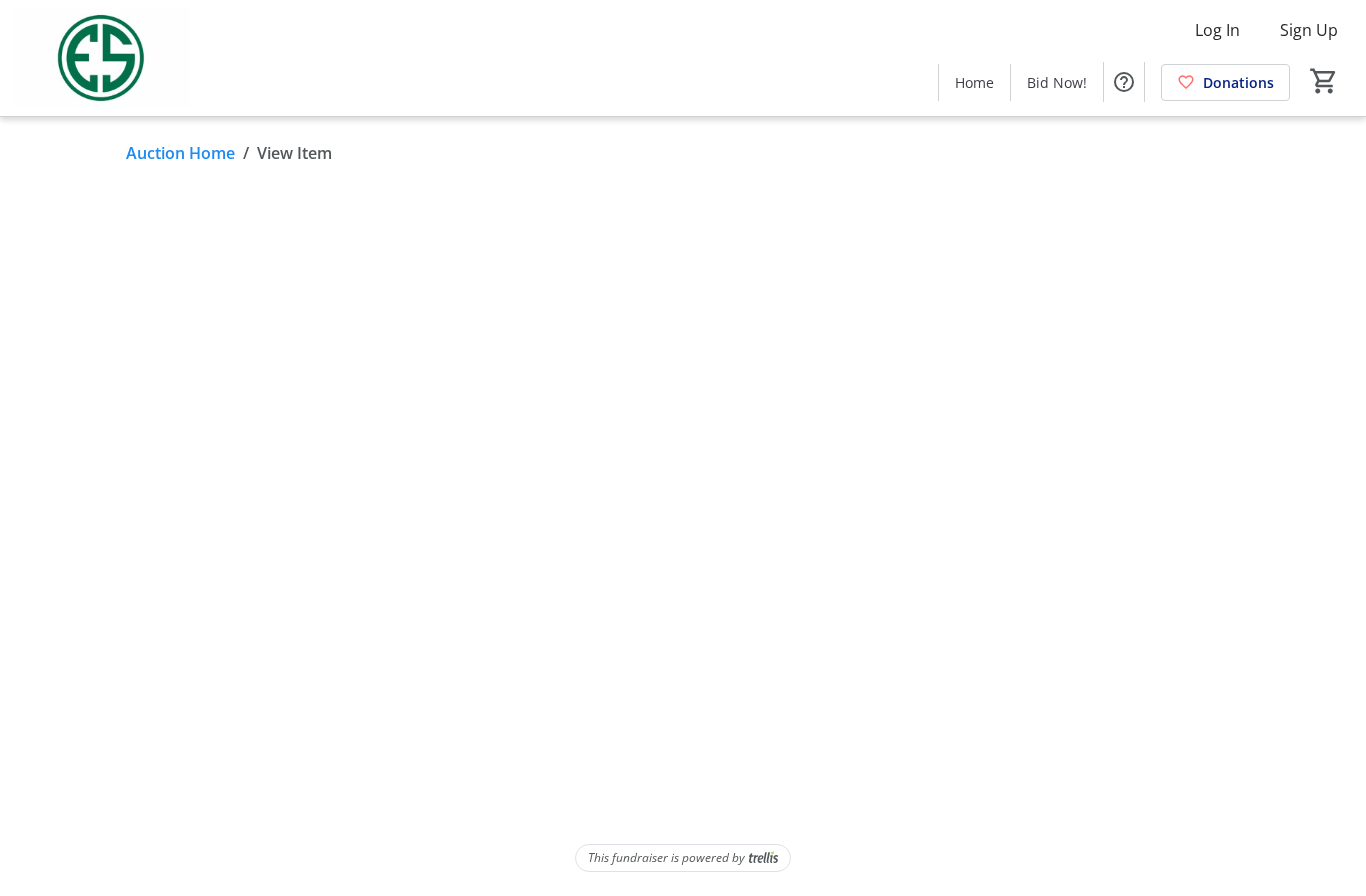 scroll, scrollTop: 82, scrollLeft: 0, axis: vertical 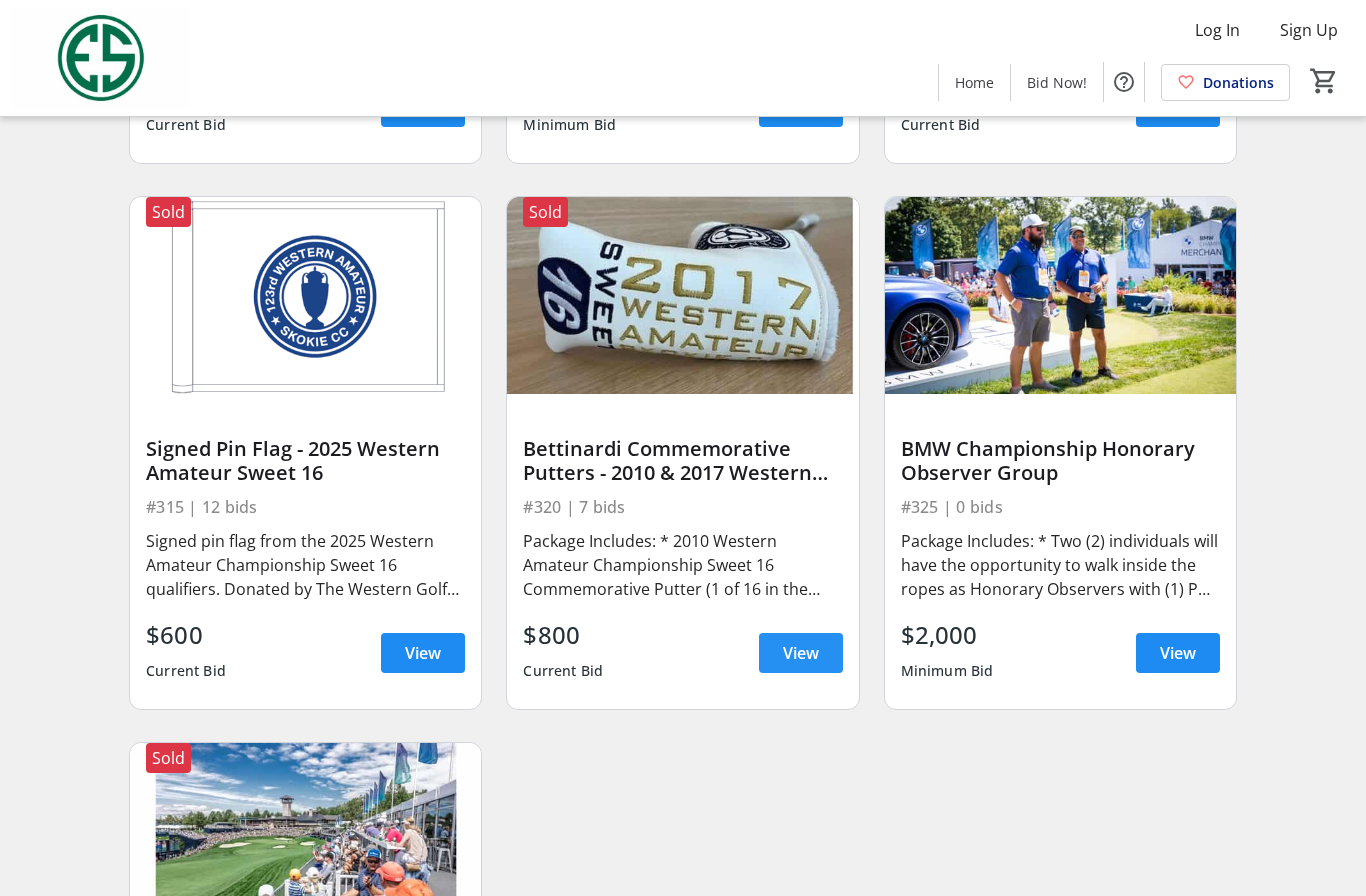 click on "View" at bounding box center [801, 653] 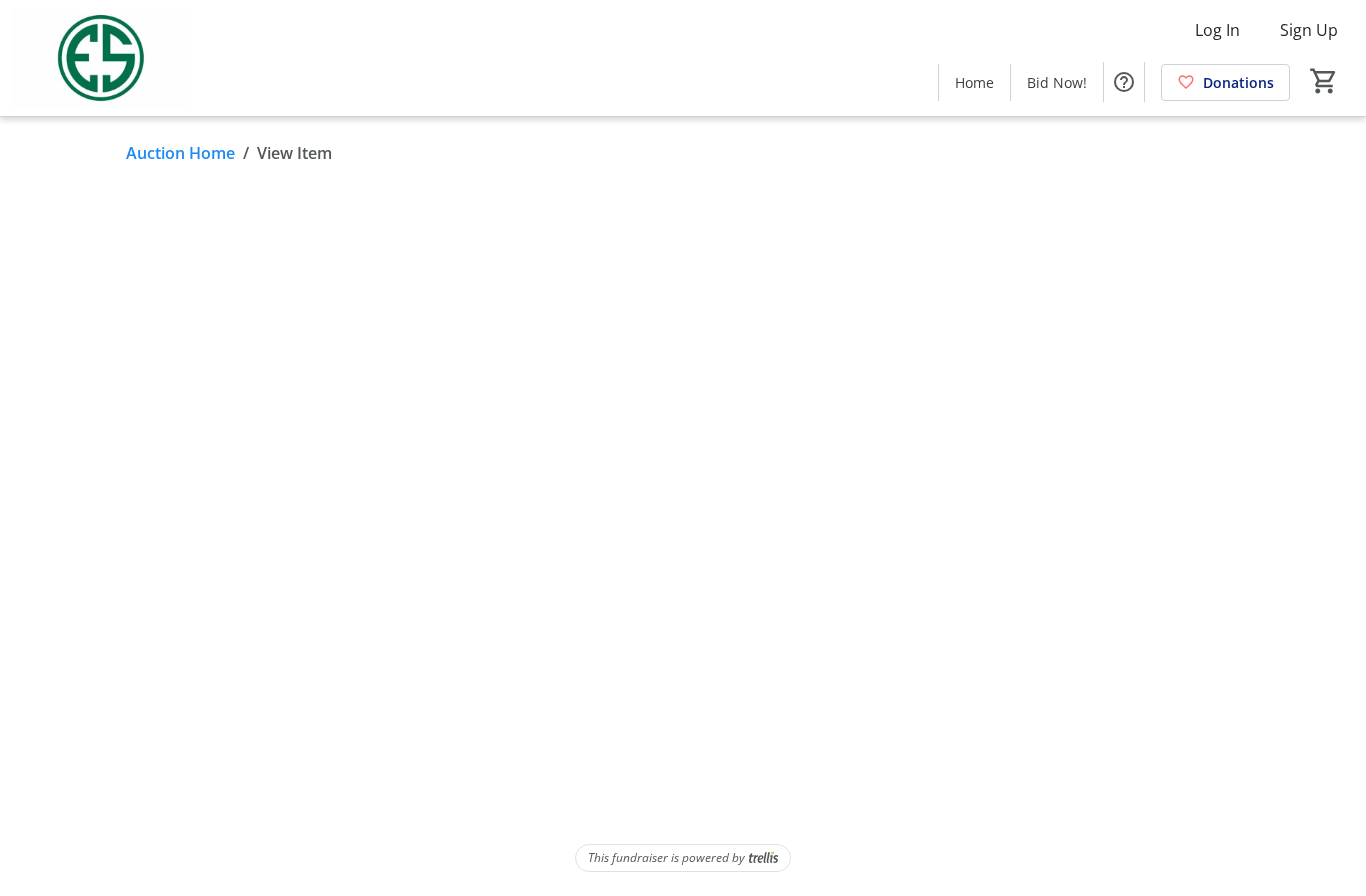 scroll, scrollTop: 82, scrollLeft: 0, axis: vertical 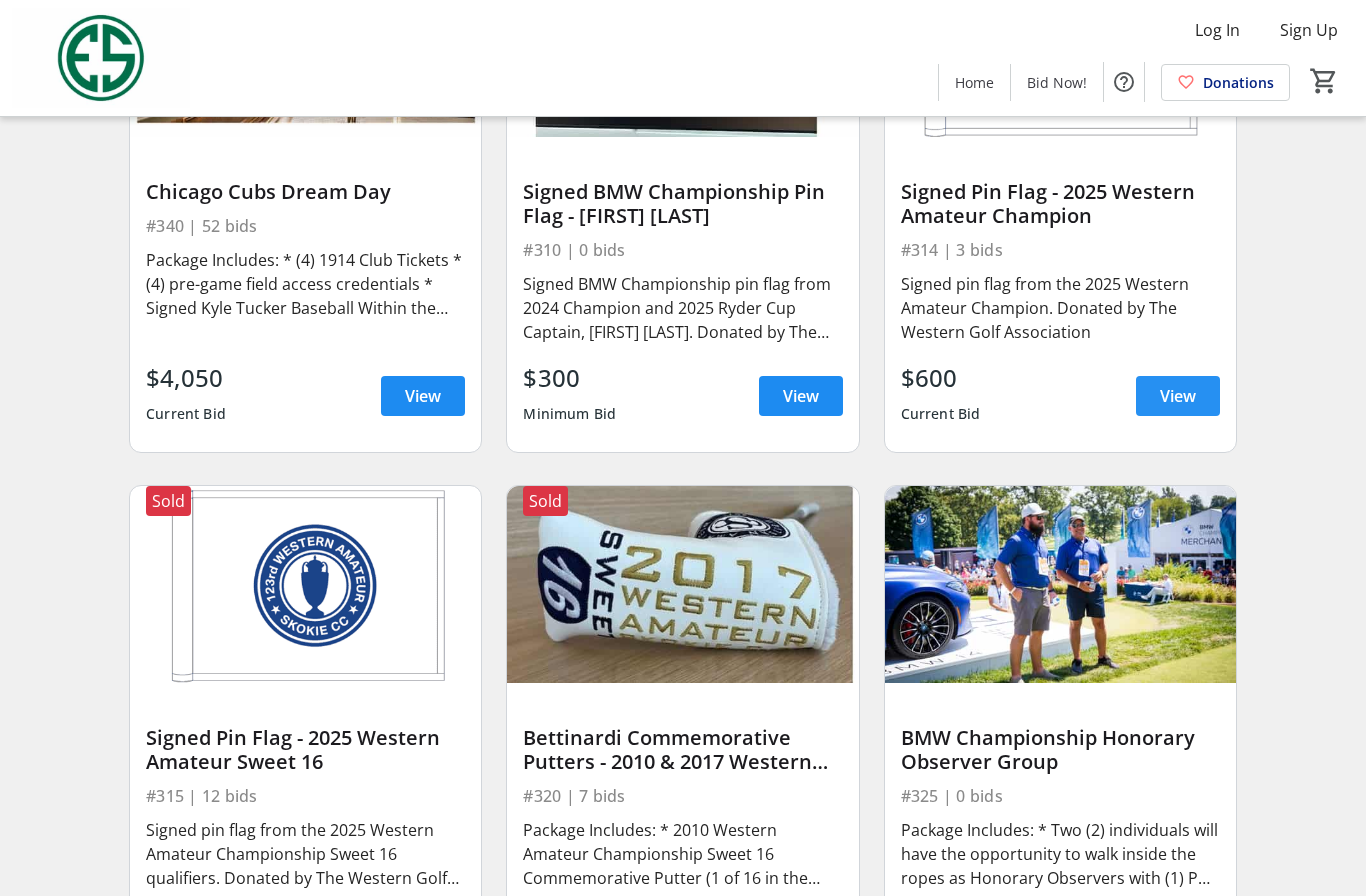 click on "View" at bounding box center [1178, 396] 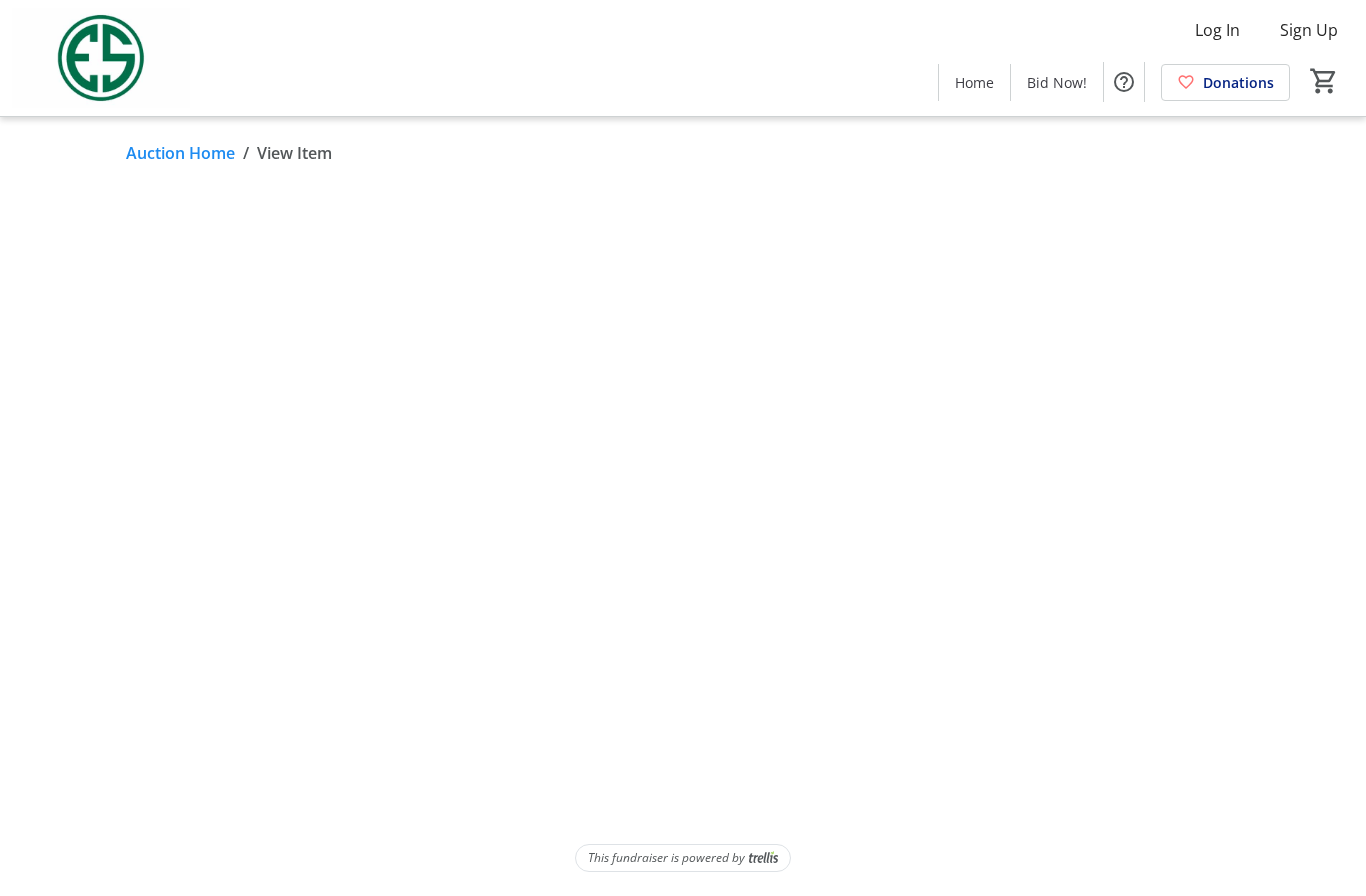 scroll, scrollTop: 82, scrollLeft: 0, axis: vertical 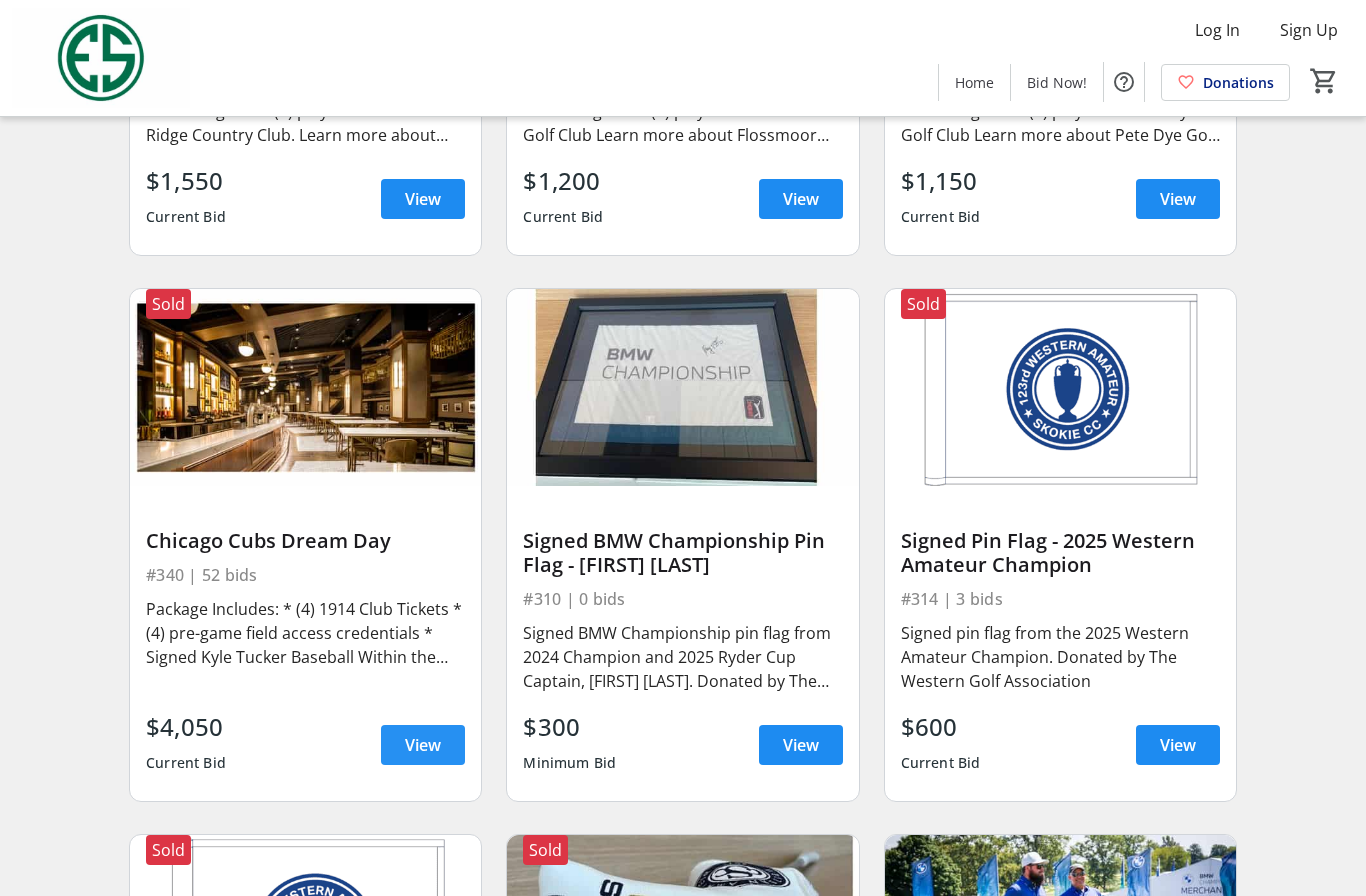 click on "View" at bounding box center (423, 745) 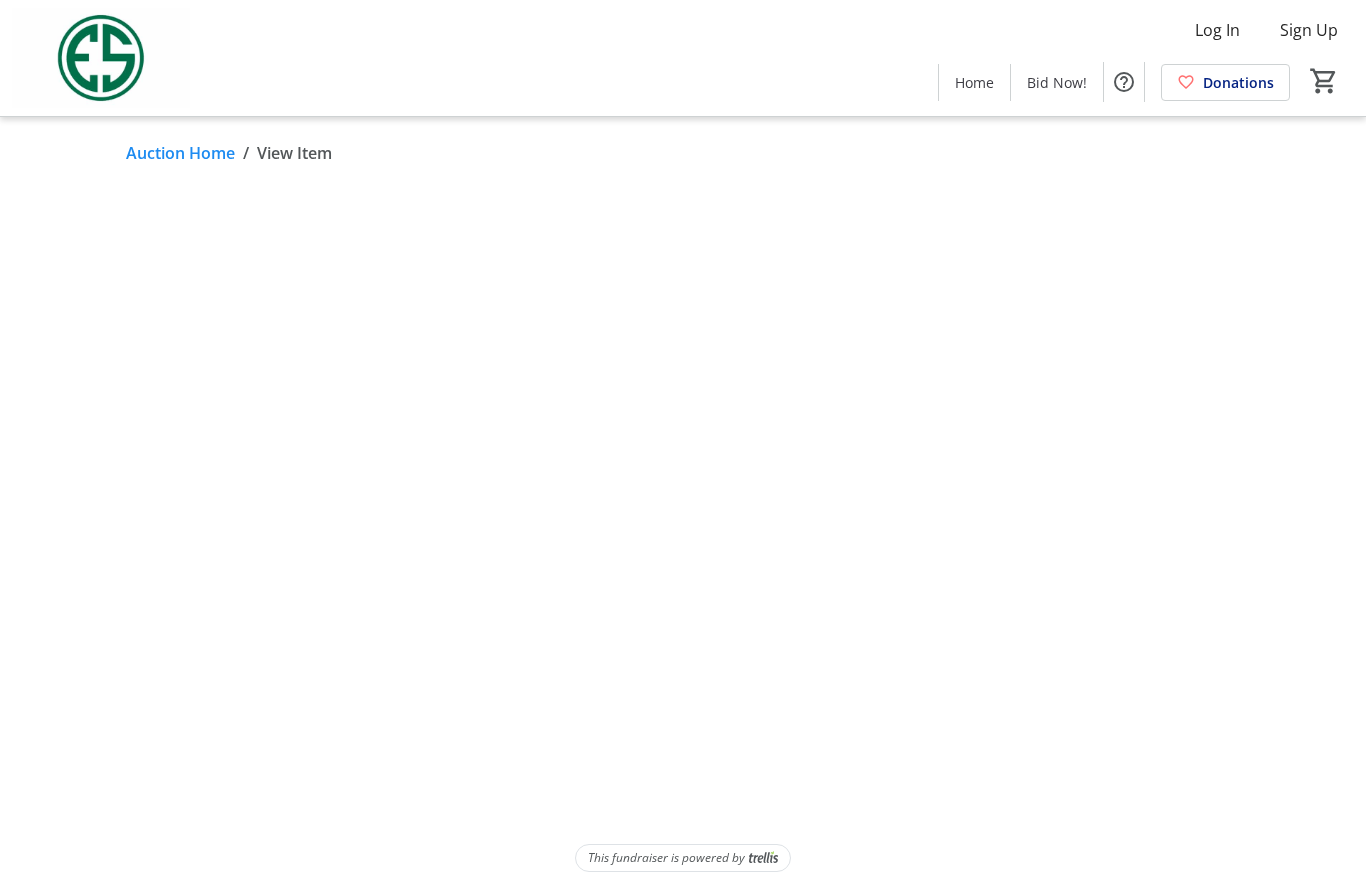 scroll, scrollTop: 82, scrollLeft: 0, axis: vertical 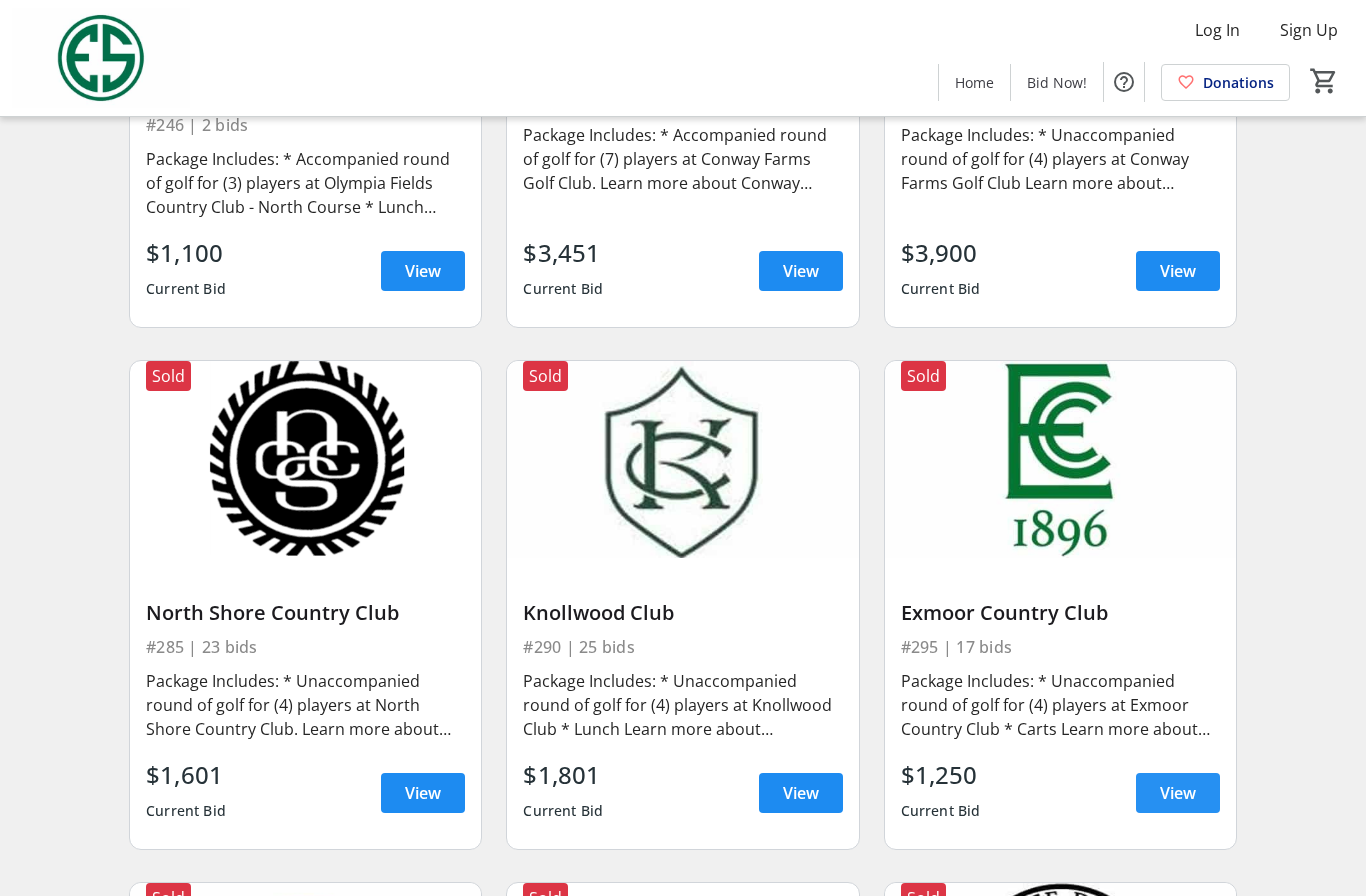 click at bounding box center [1178, 793] 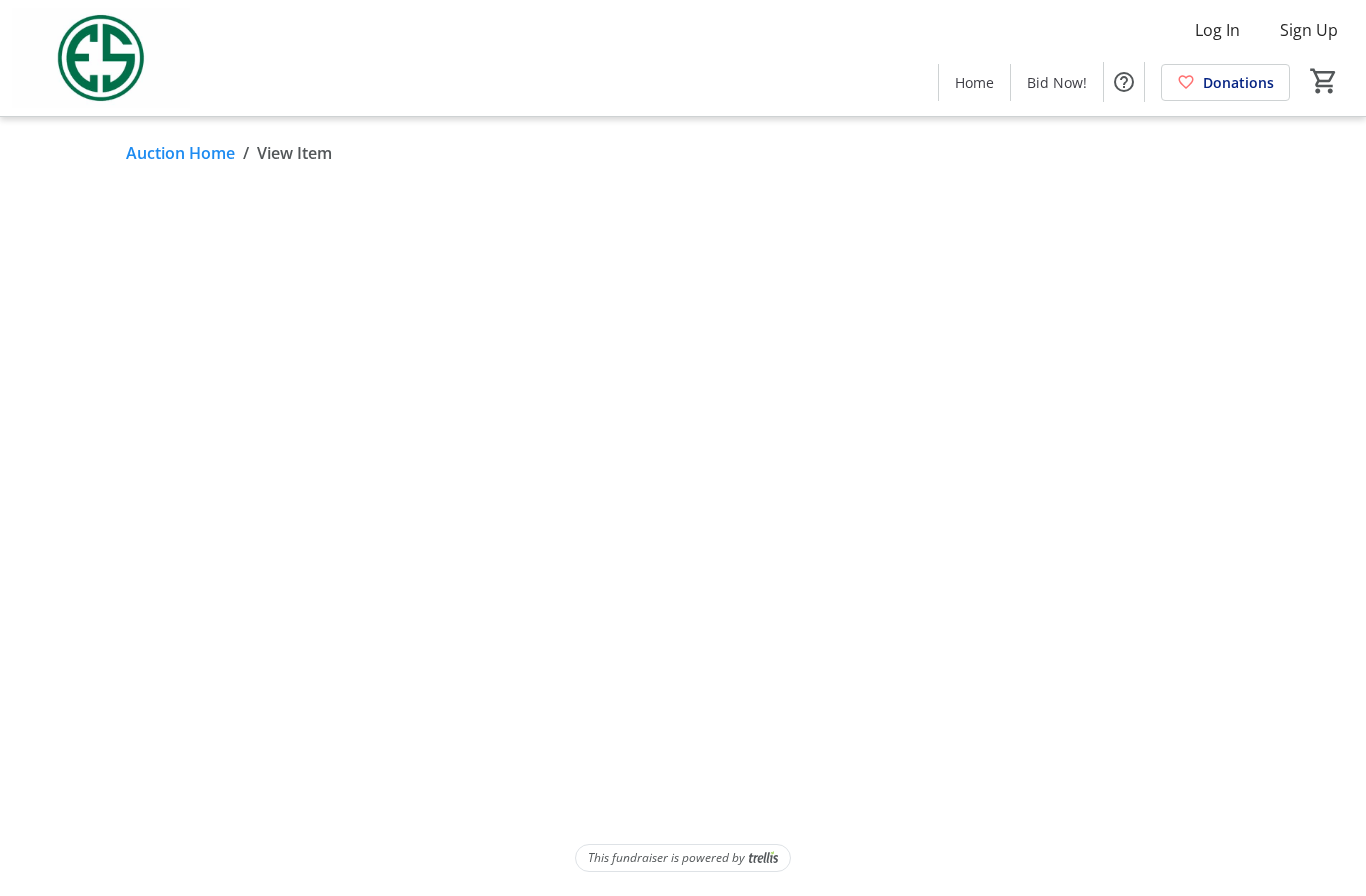 scroll, scrollTop: 82, scrollLeft: 0, axis: vertical 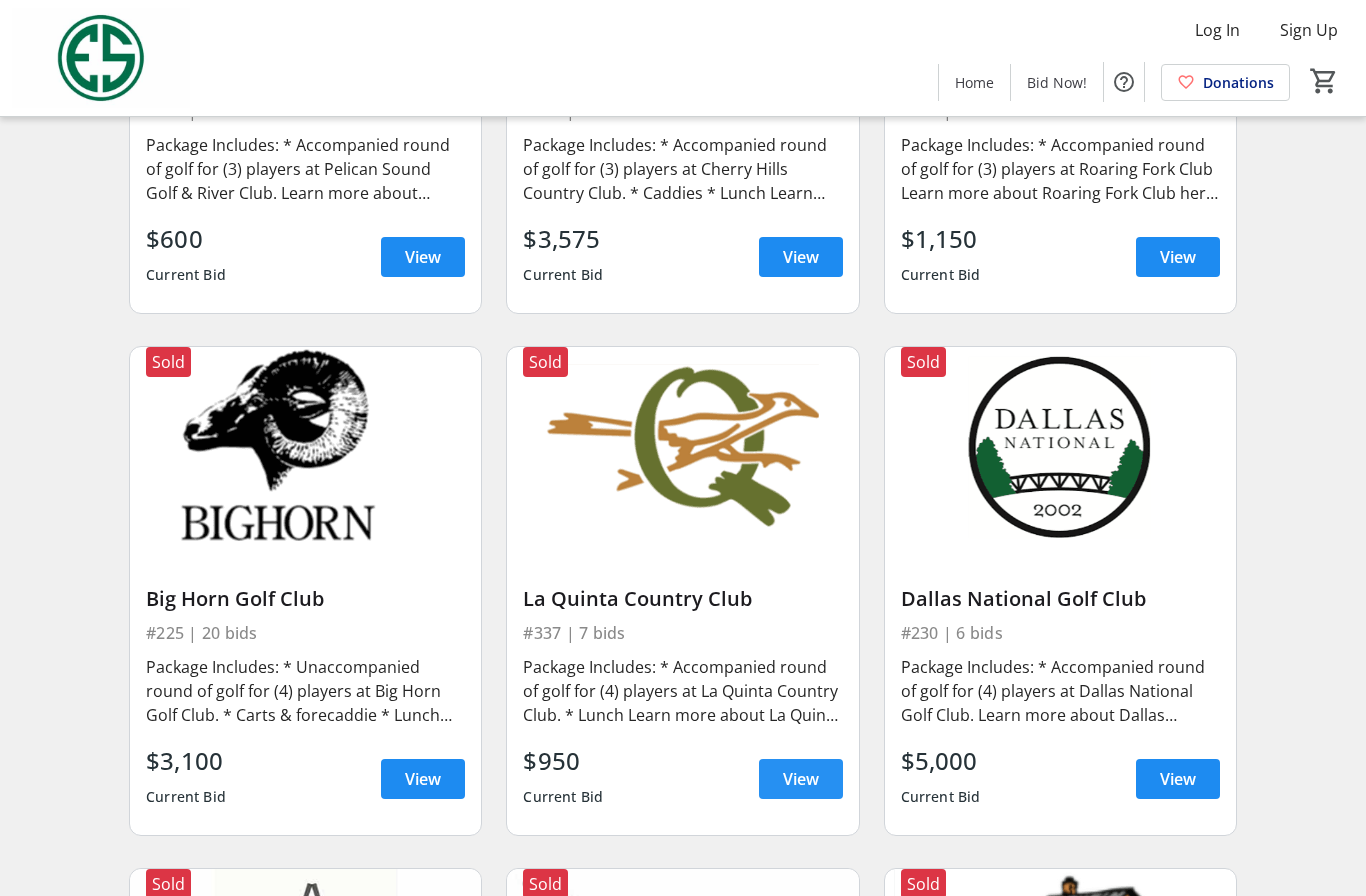 click on "View" at bounding box center [801, 779] 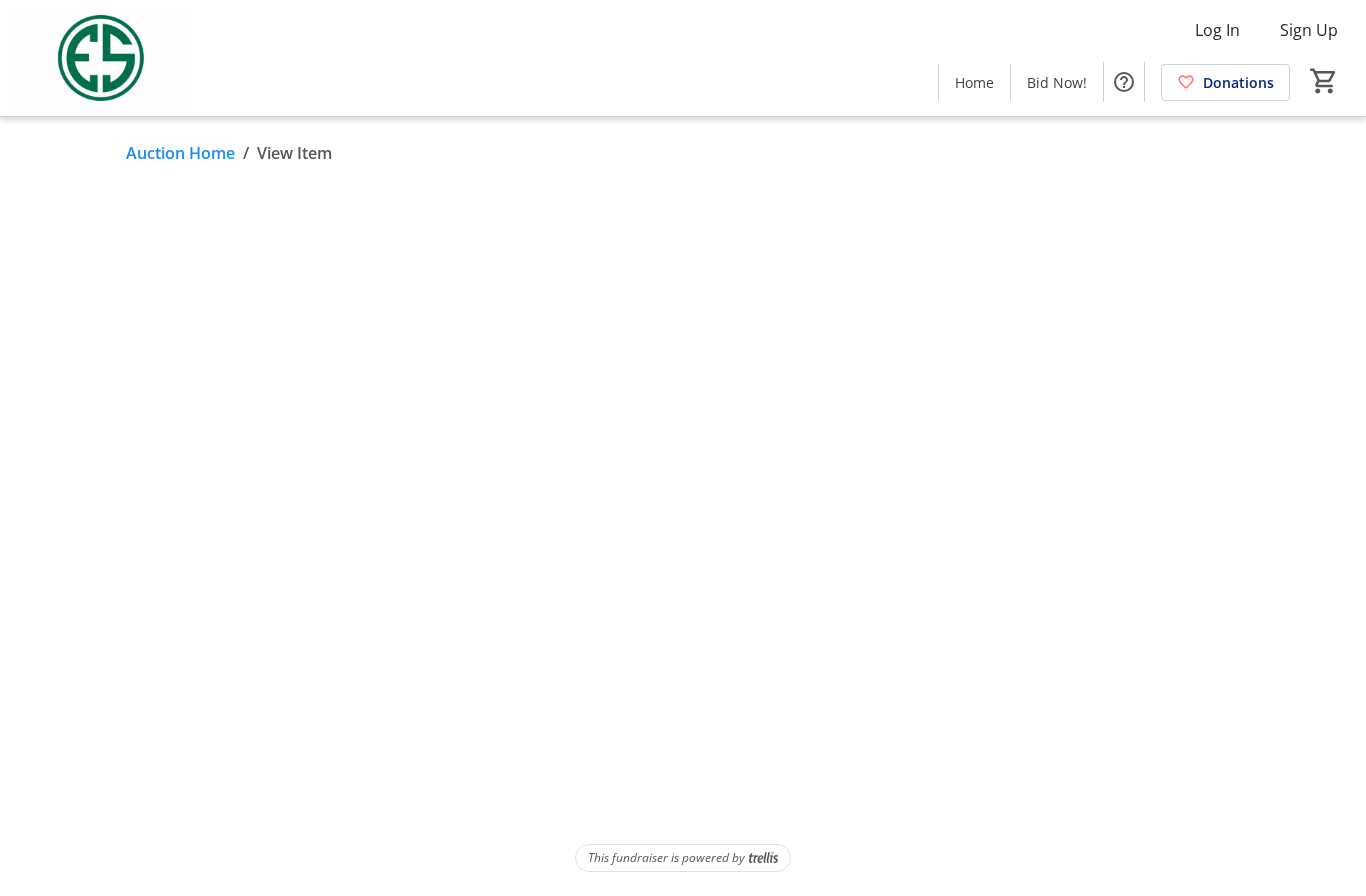 scroll, scrollTop: 82, scrollLeft: 0, axis: vertical 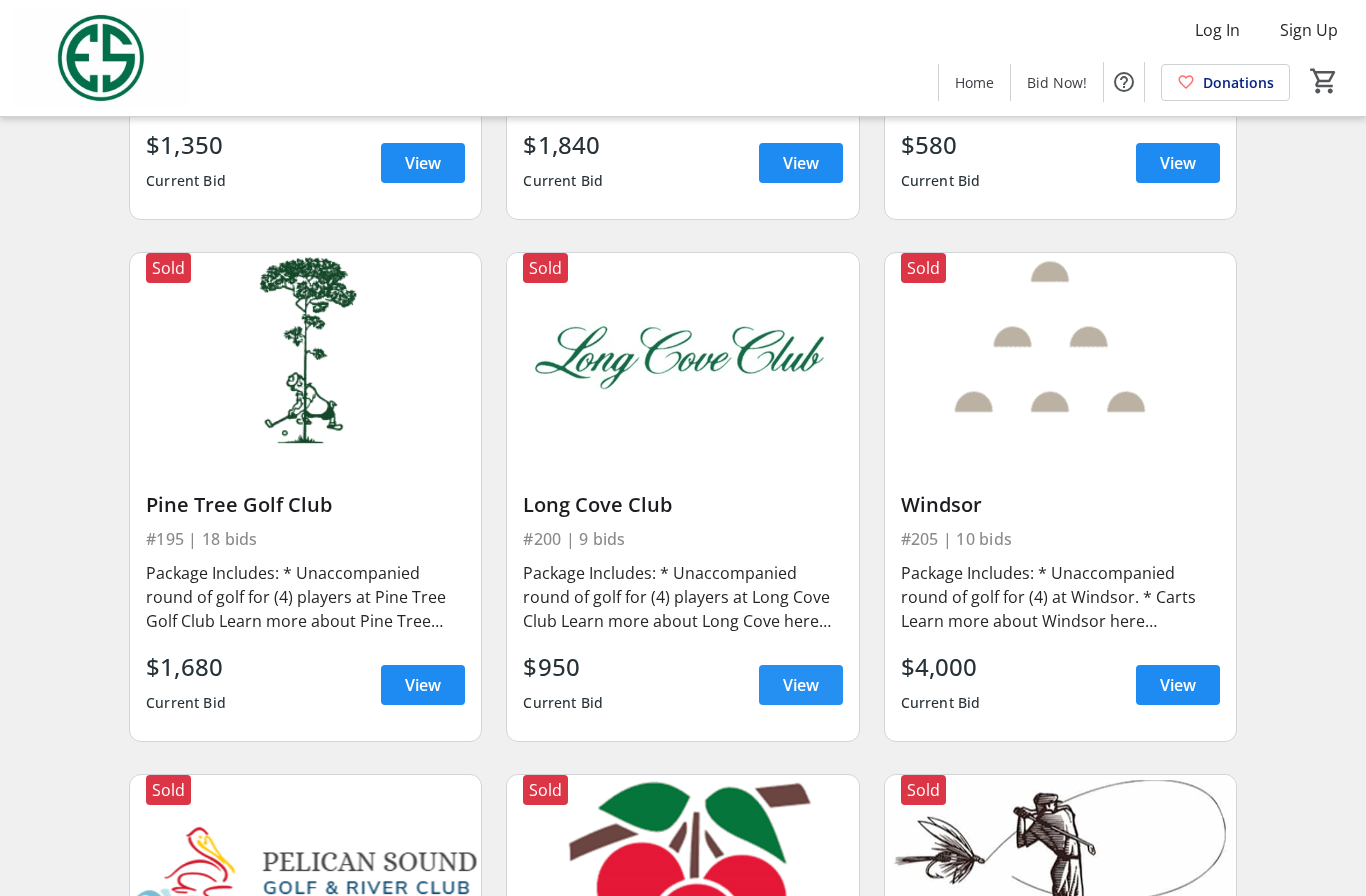 click on "View" at bounding box center (801, 685) 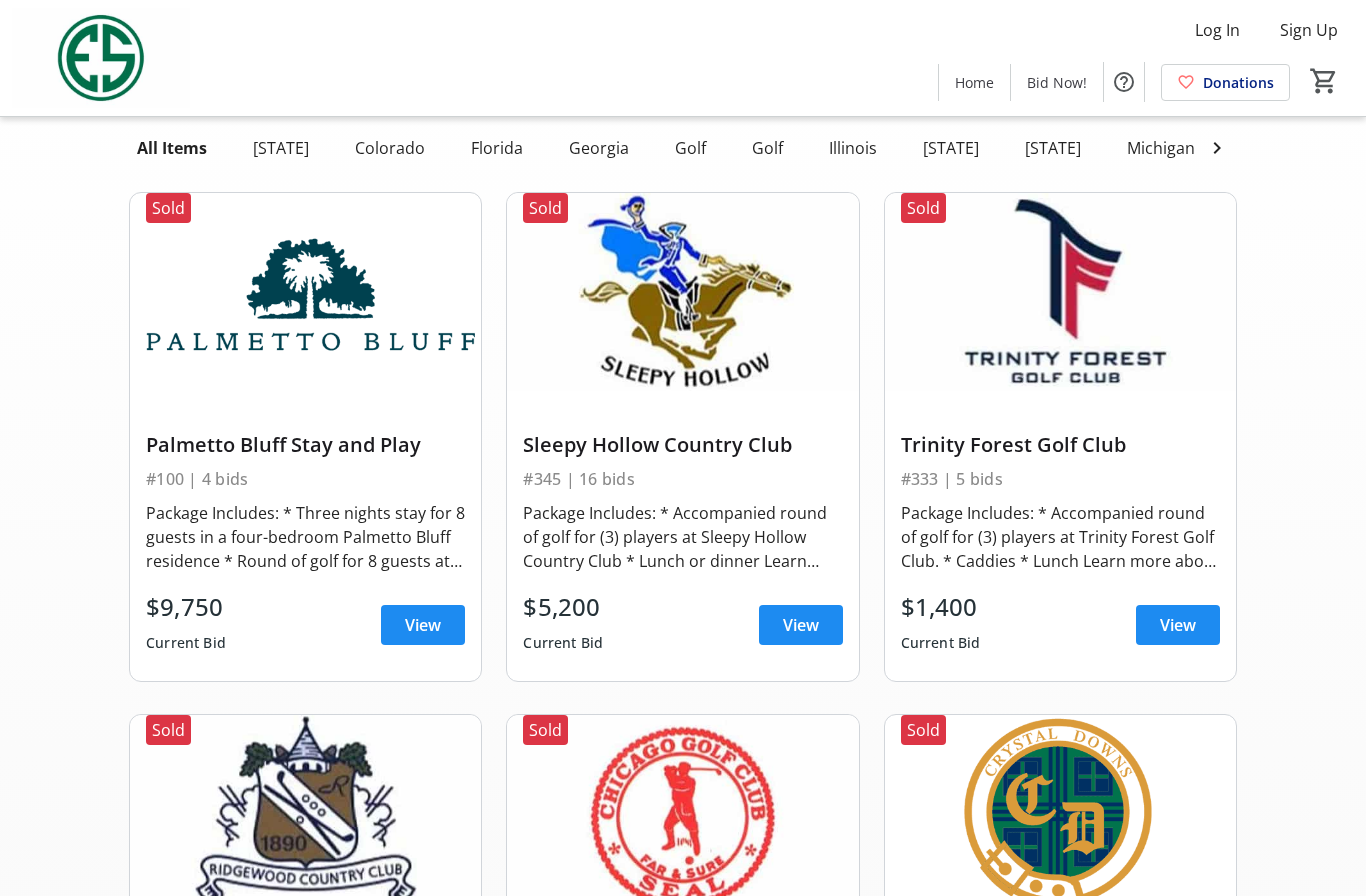 scroll, scrollTop: 0, scrollLeft: 0, axis: both 